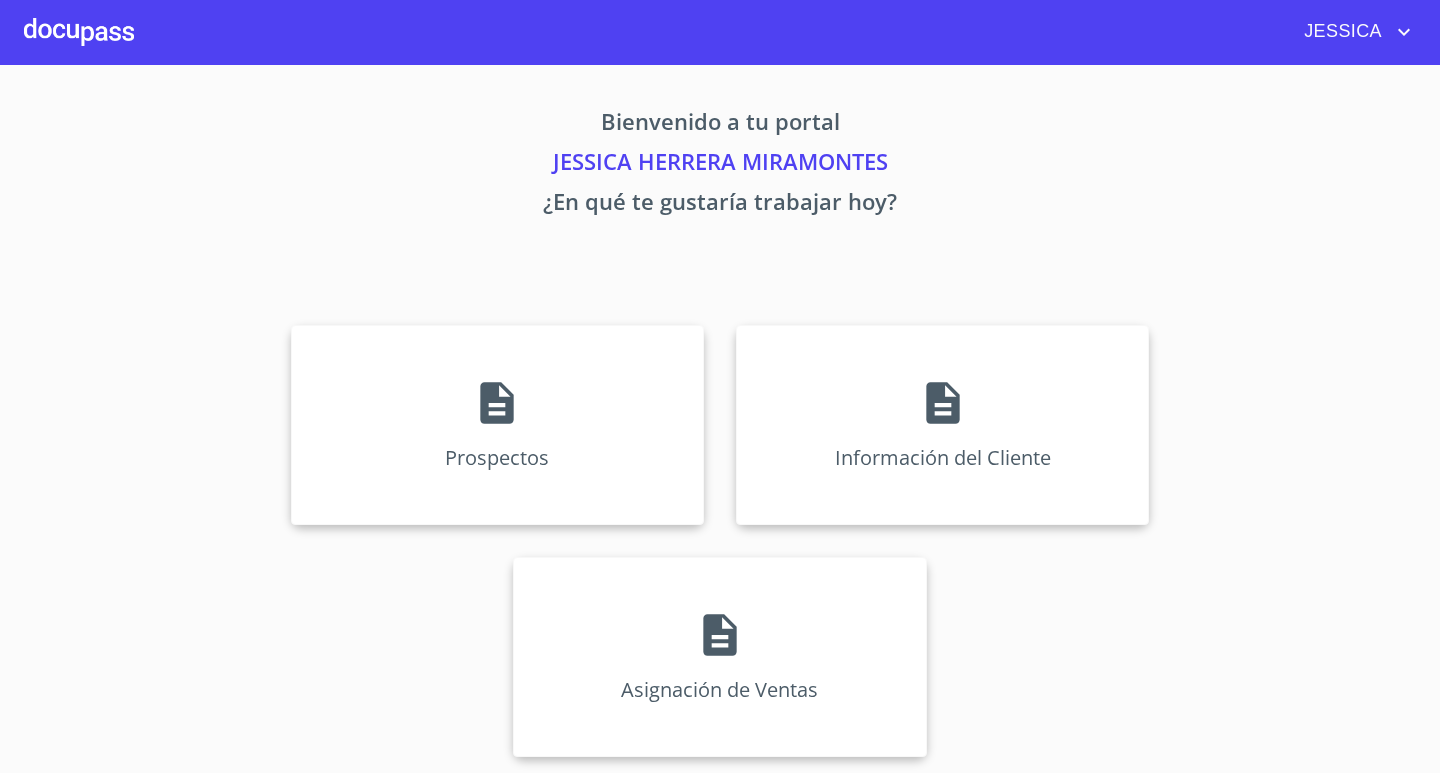 scroll, scrollTop: 0, scrollLeft: 0, axis: both 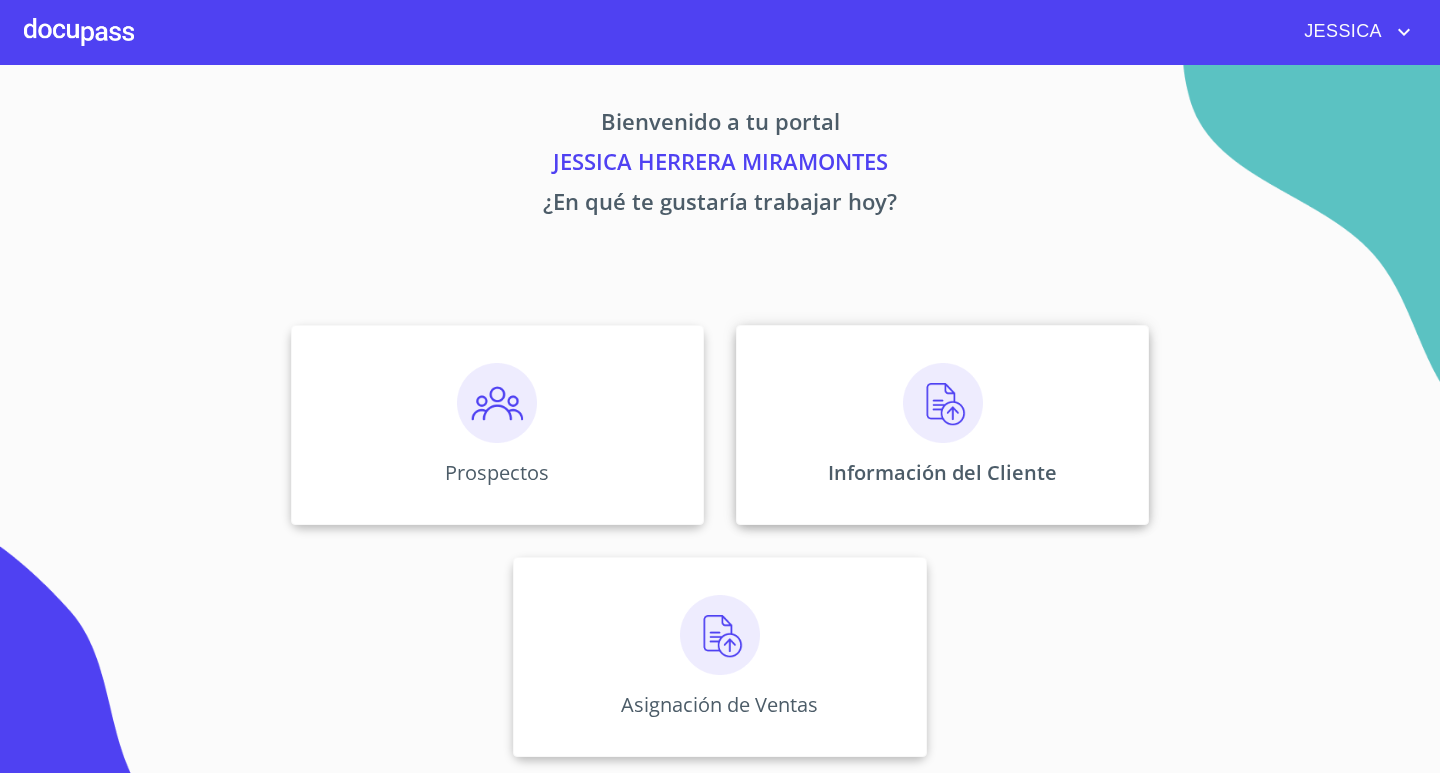 click at bounding box center [943, 403] 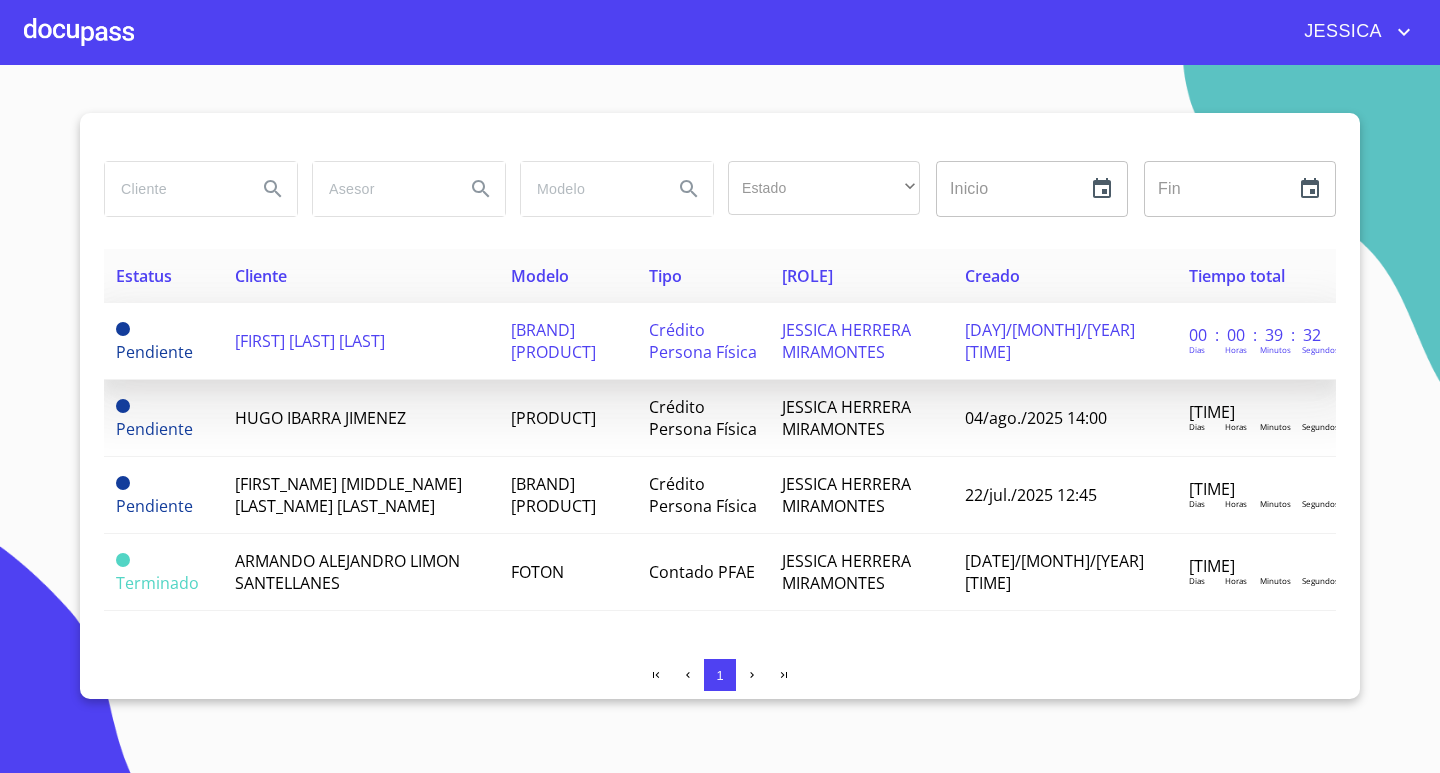 click on "[FIRST] [LAST] [LAST]" at bounding box center [310, 341] 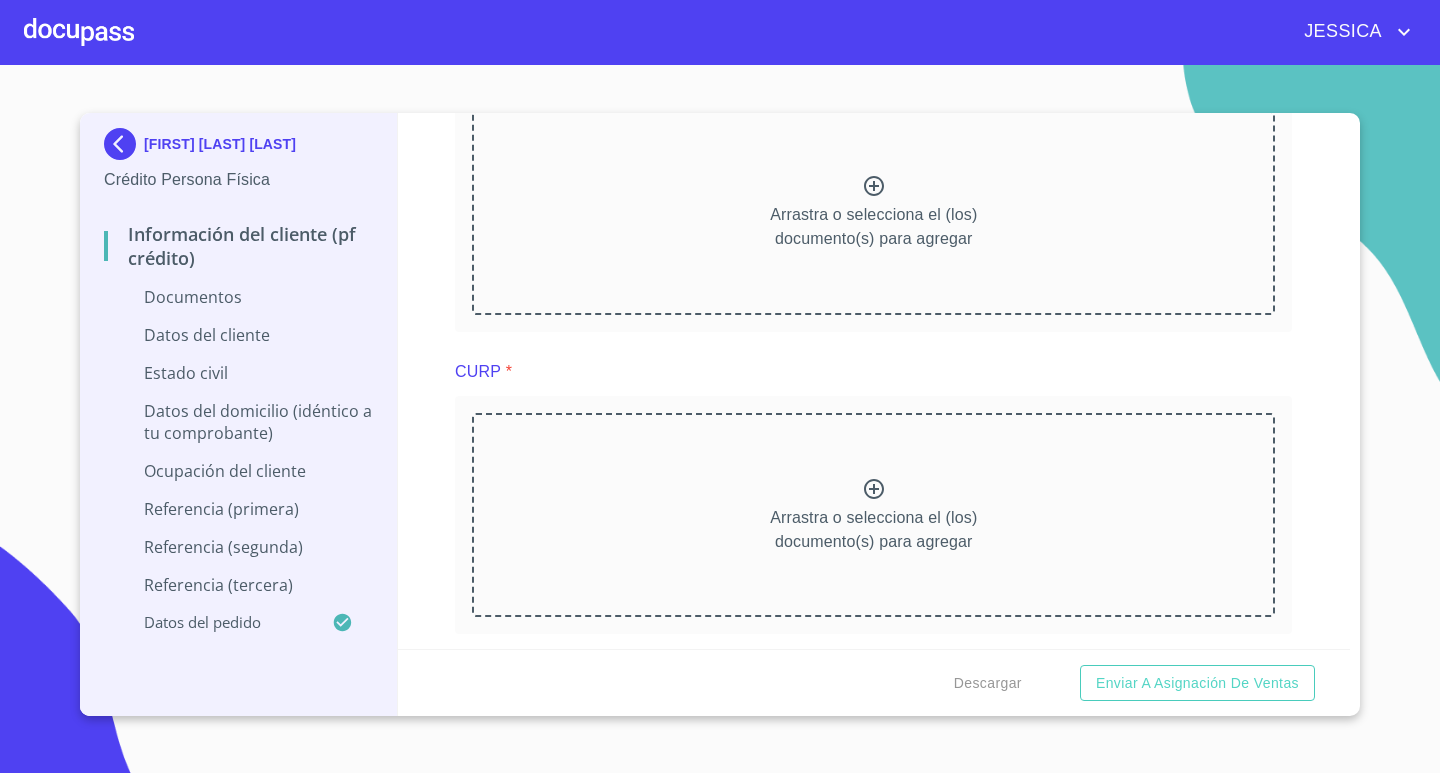 scroll, scrollTop: 2300, scrollLeft: 0, axis: vertical 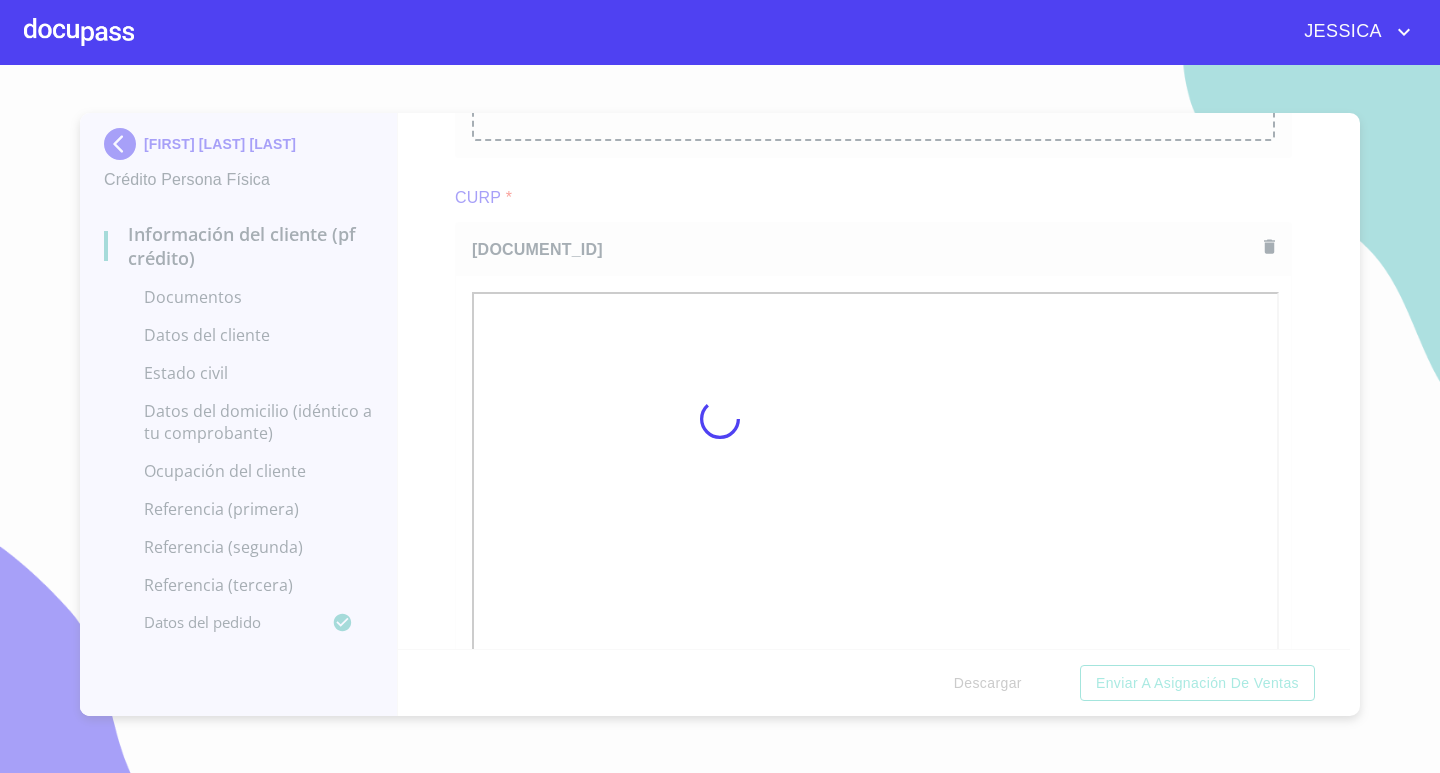click at bounding box center [720, 419] 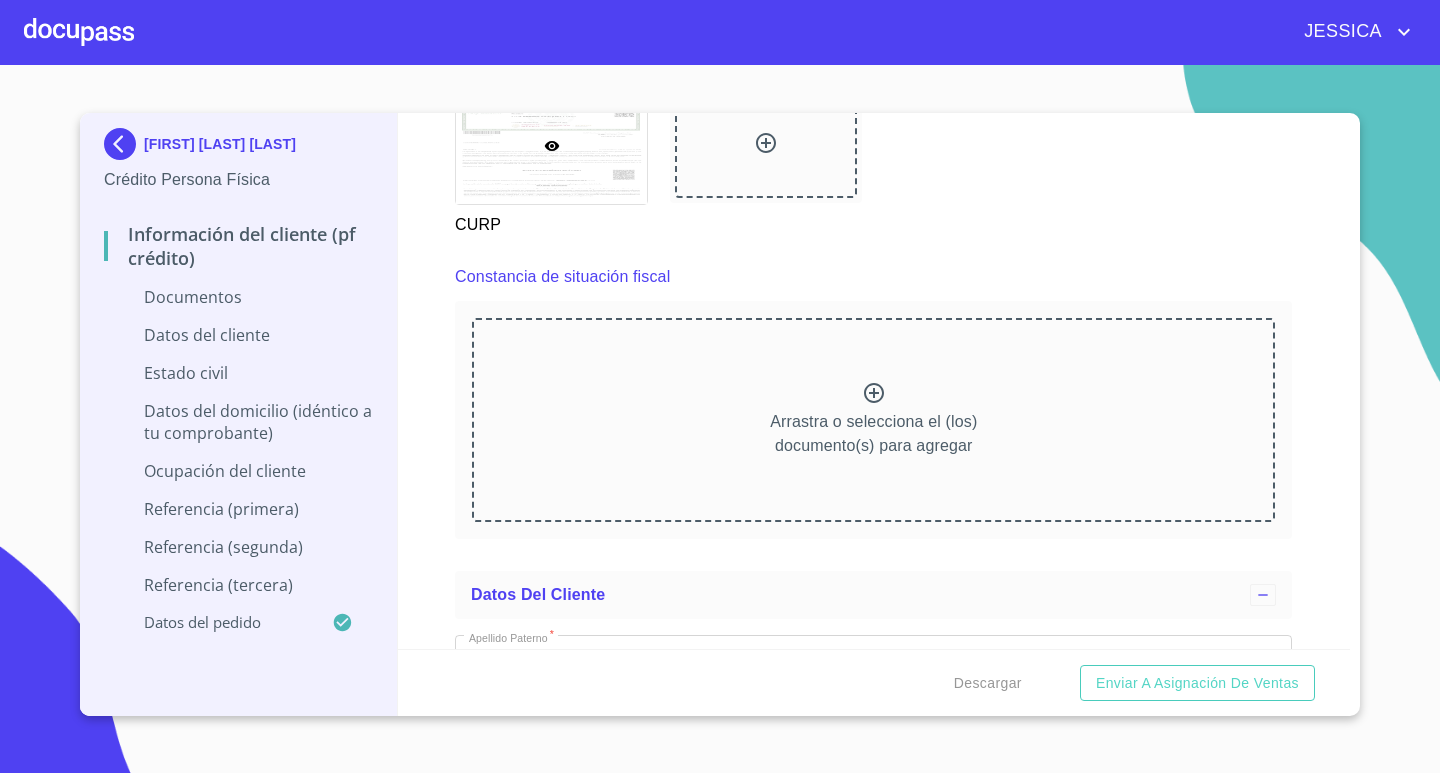 scroll, scrollTop: 3100, scrollLeft: 0, axis: vertical 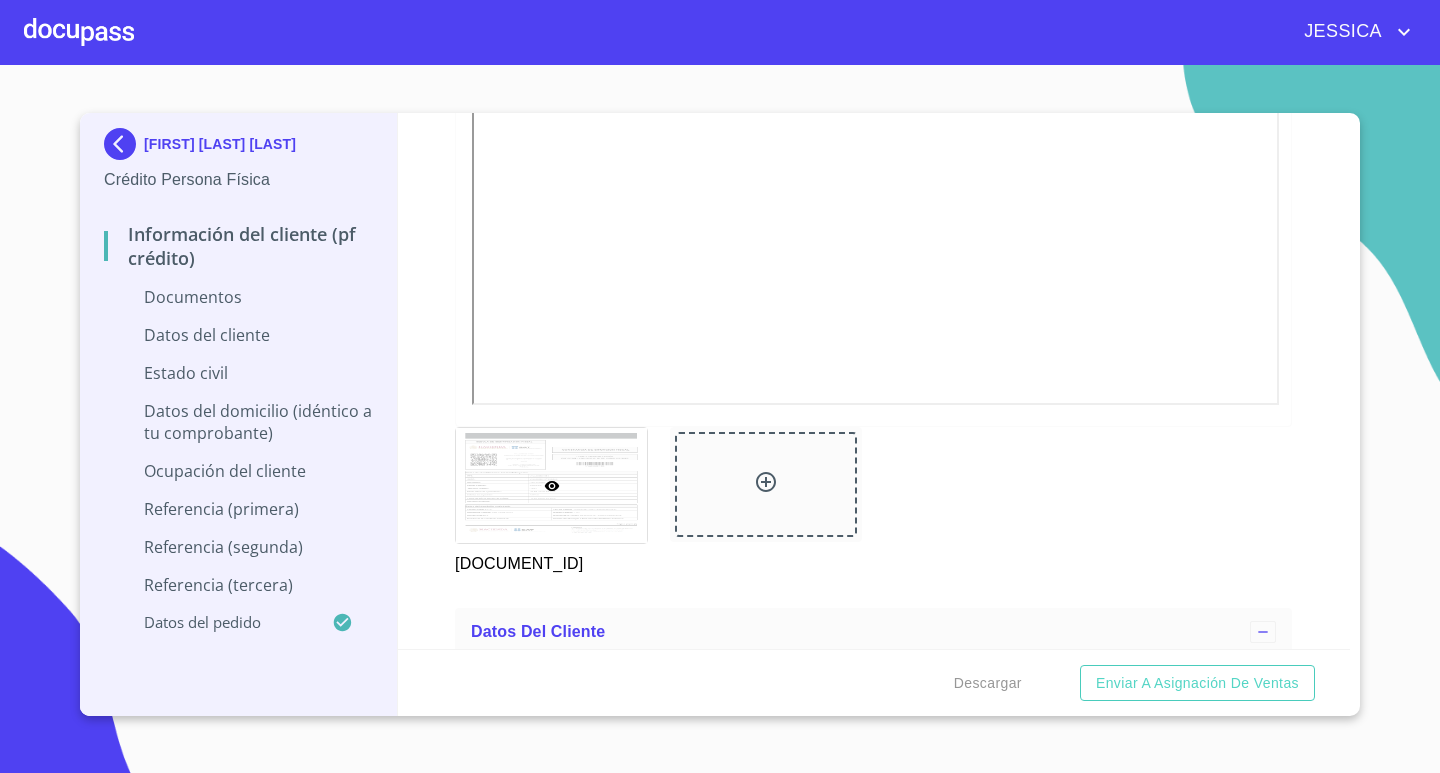 click on "Información del cliente (PF crédito)   Documentos Documento de identificación.   * INE ​ Identificación Oficial * Identificación Oficial Identificación Oficial Comprobante de Domicilio * Arrastra o selecciona el (los) documento(s) para agregar Fuente de ingresos   * Independiente/Dueño de negocio/Persona Moral ​ Comprobante de Ingresos mes 1 * Arrastra o selecciona el (los) documento(s) para agregar Comprobante de Ingresos mes 2 * Arrastra o selecciona el (los) documento(s) para agregar Comprobante de Ingresos mes 3 * Arrastra o selecciona el (los) documento(s) para agregar CURP * CURP CURP Constancia de situación fiscal cif-[DOCUMENT] cif-[DOCUMENT] Datos del cliente Apellido Paterno   * [LAST] ​ Apellido Materno   * [LAST] ​ Primer nombre   * [FIRST] ​ Segundo Nombre [FIRST] ​ Fecha de nacimiento * ​ RFC   * ​ CURP   * ​ ID de Identificación ​ Nacionalidad   * ​ ​ País de nacimiento   * ​ Sexo   * ​ ​ MXN Celular" at bounding box center (874, 381) 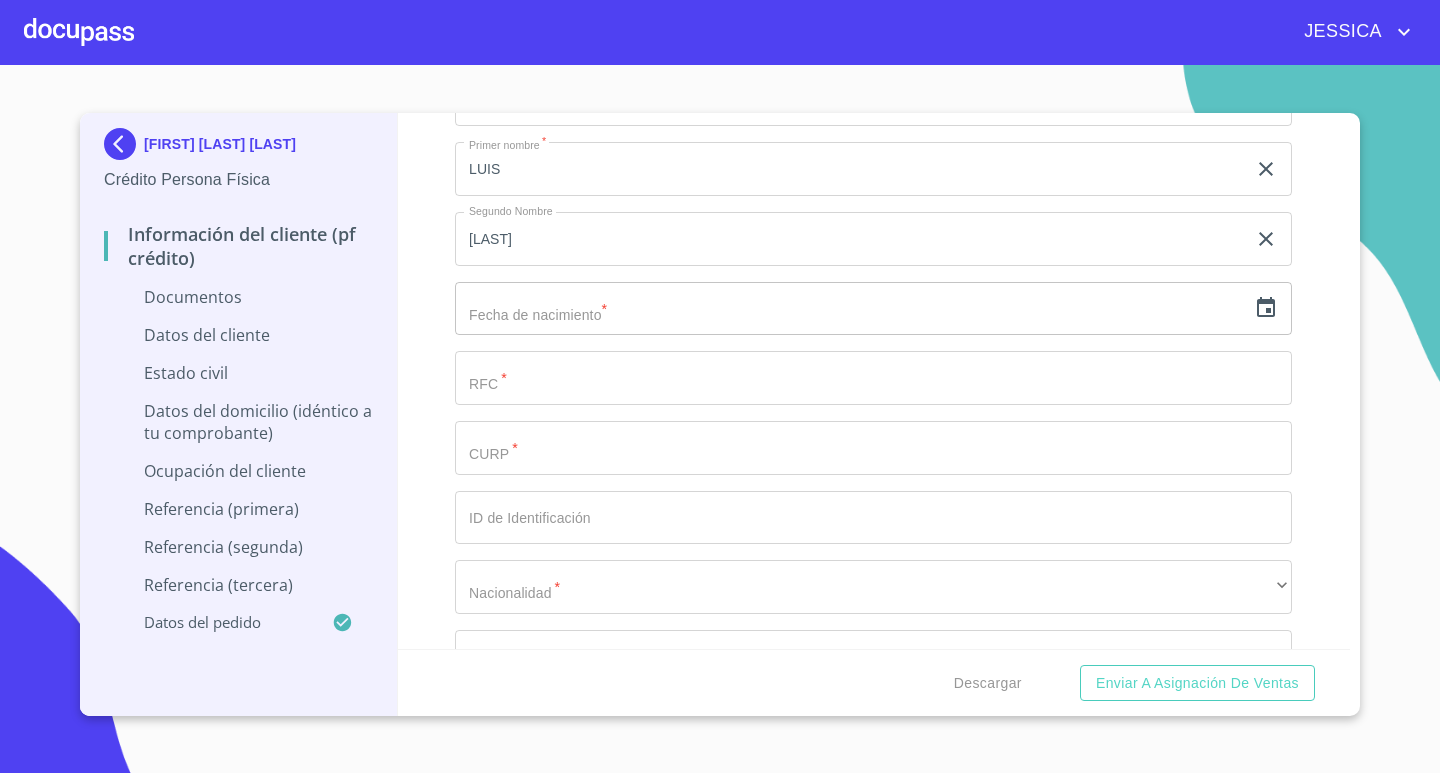 scroll, scrollTop: 4269, scrollLeft: 0, axis: vertical 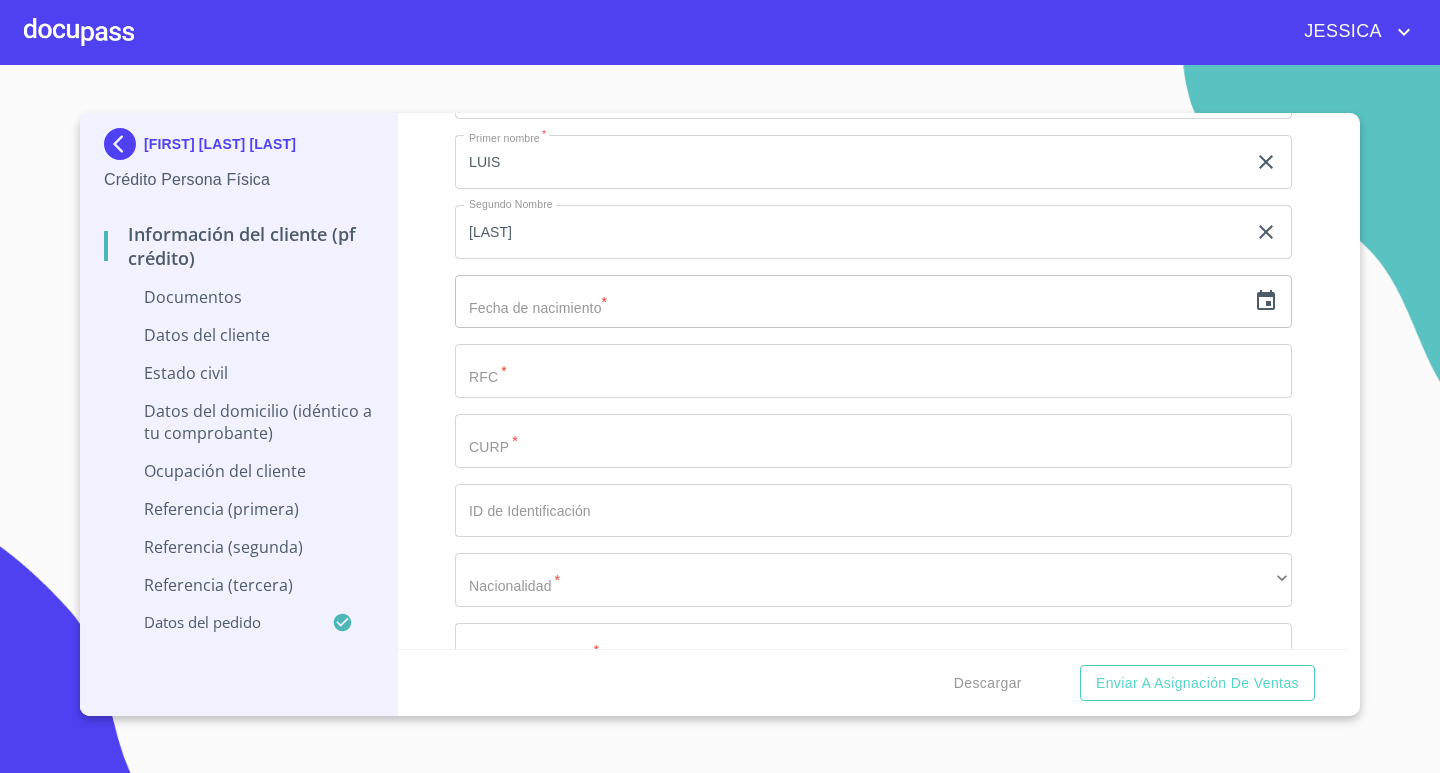 click 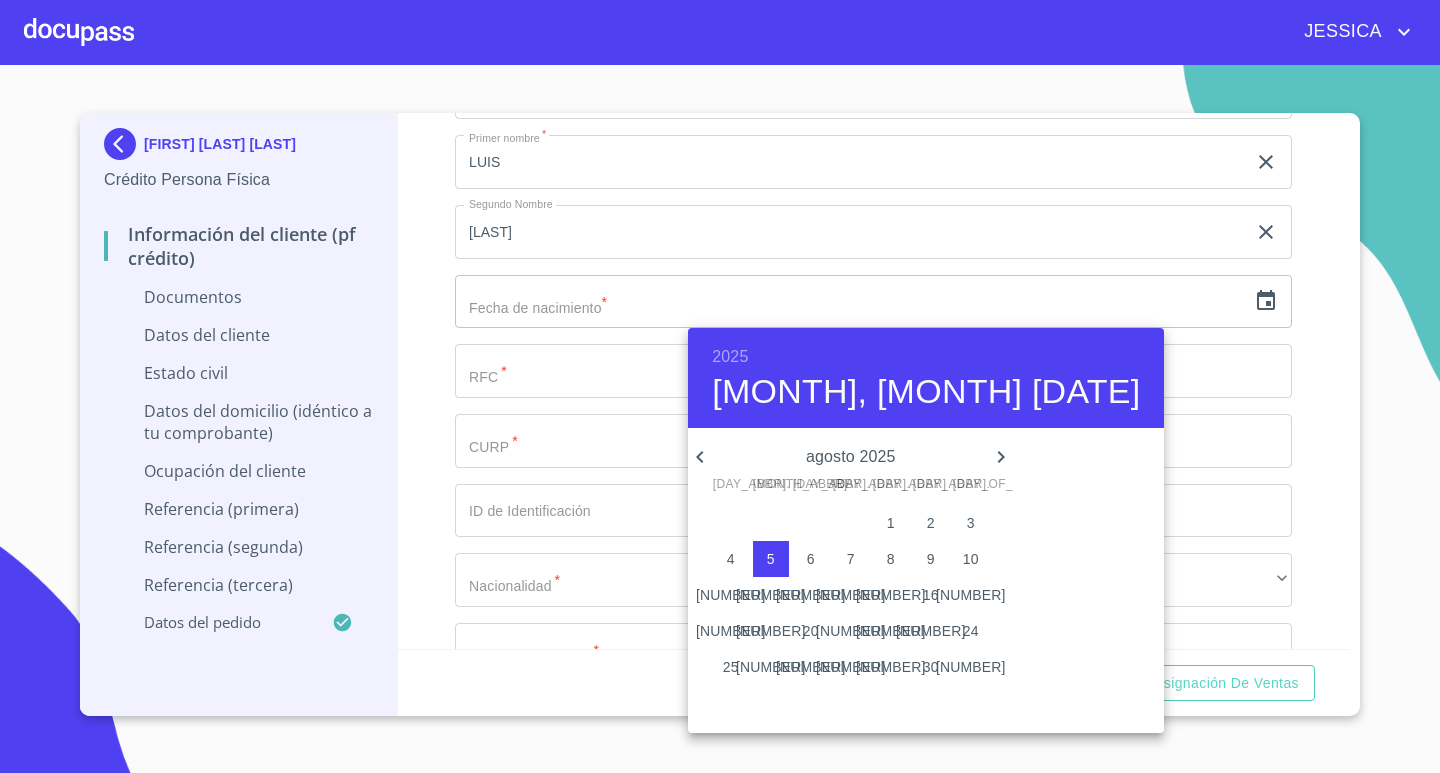click on "2025" at bounding box center (730, 357) 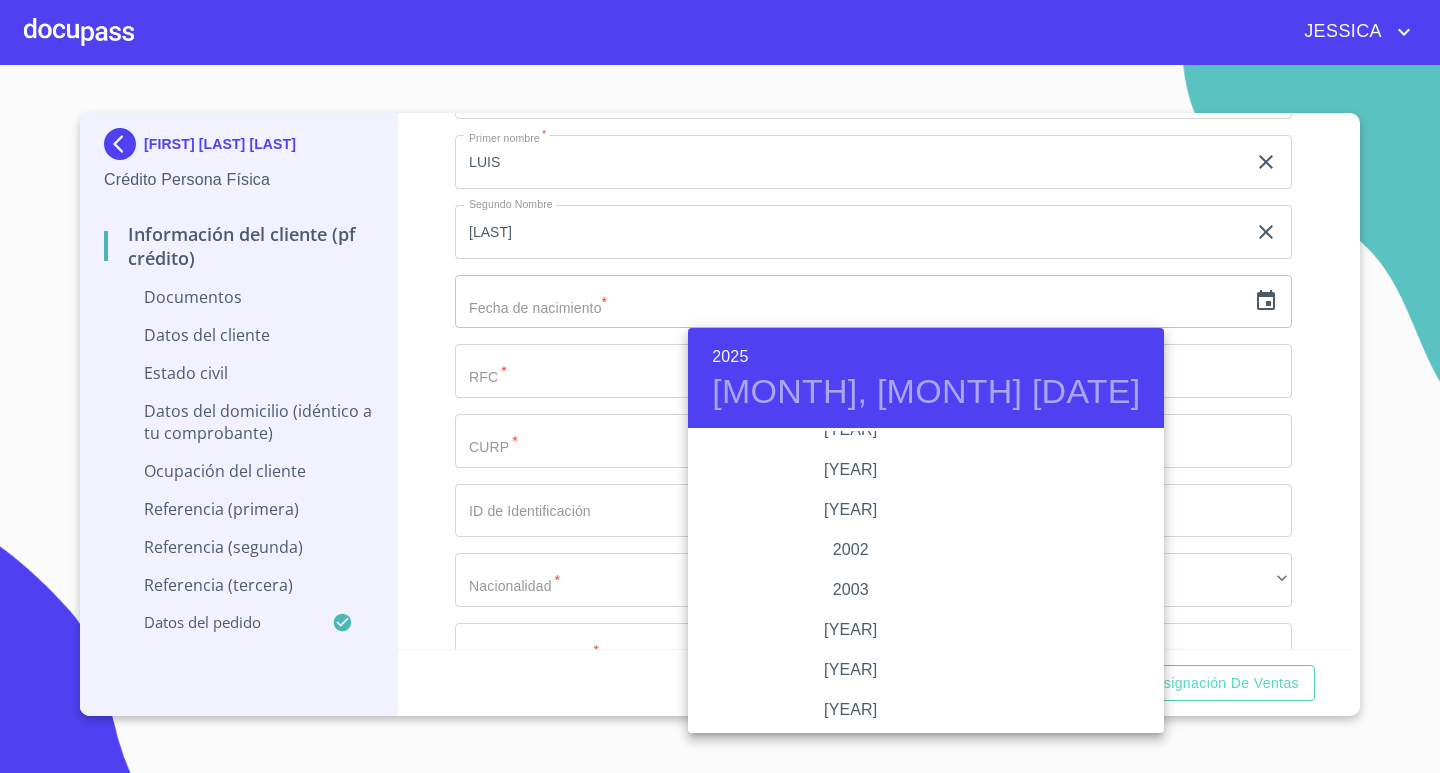 scroll, scrollTop: 2980, scrollLeft: 0, axis: vertical 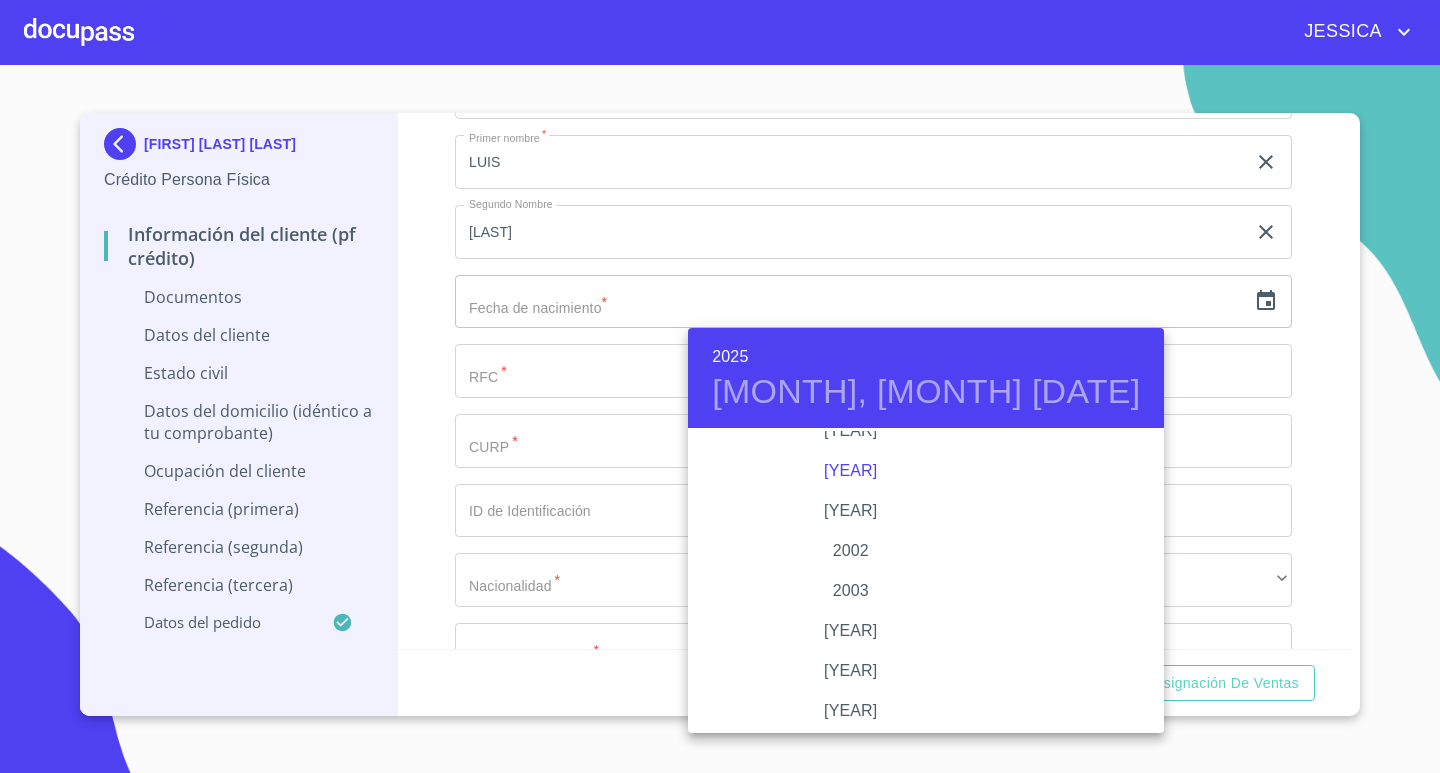 click on "[YEAR]" at bounding box center [850, 471] 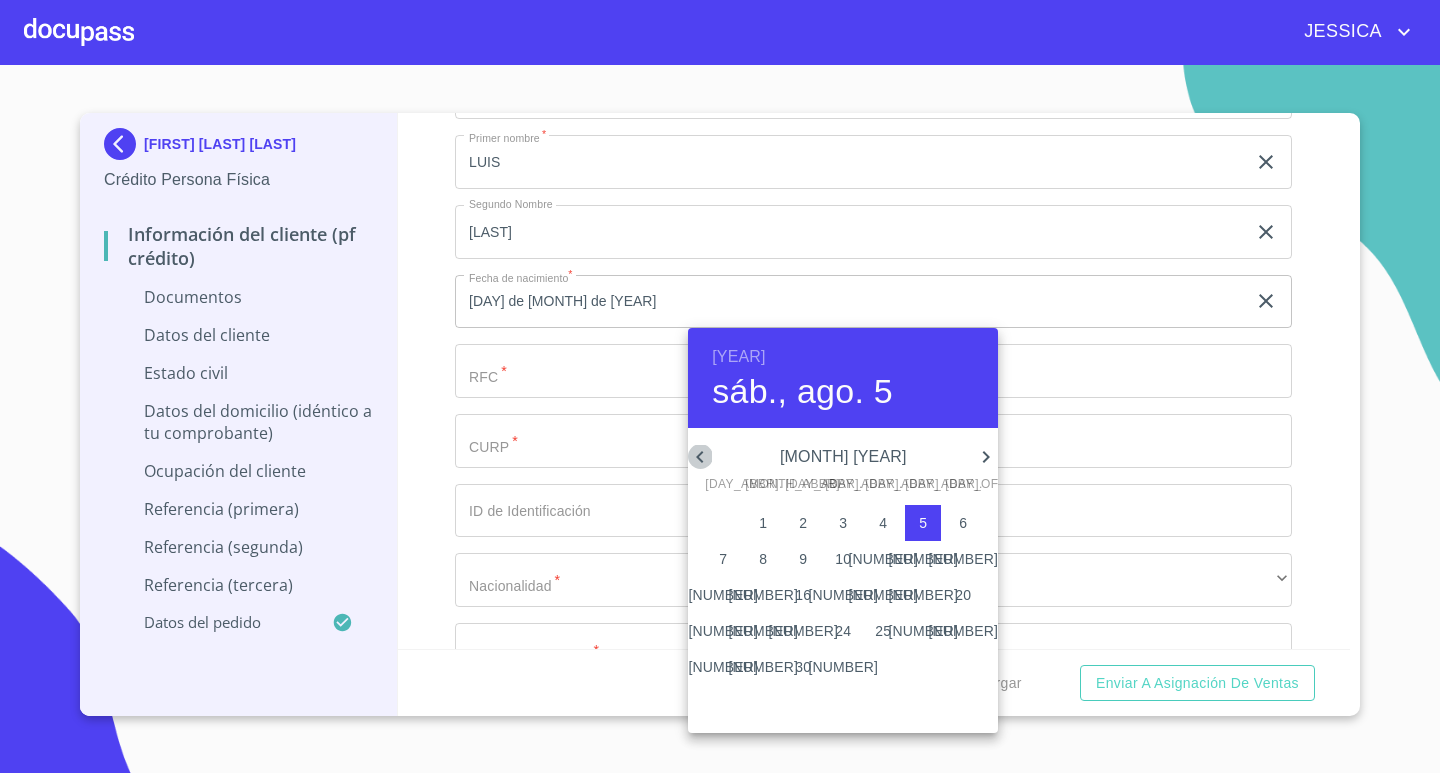 click 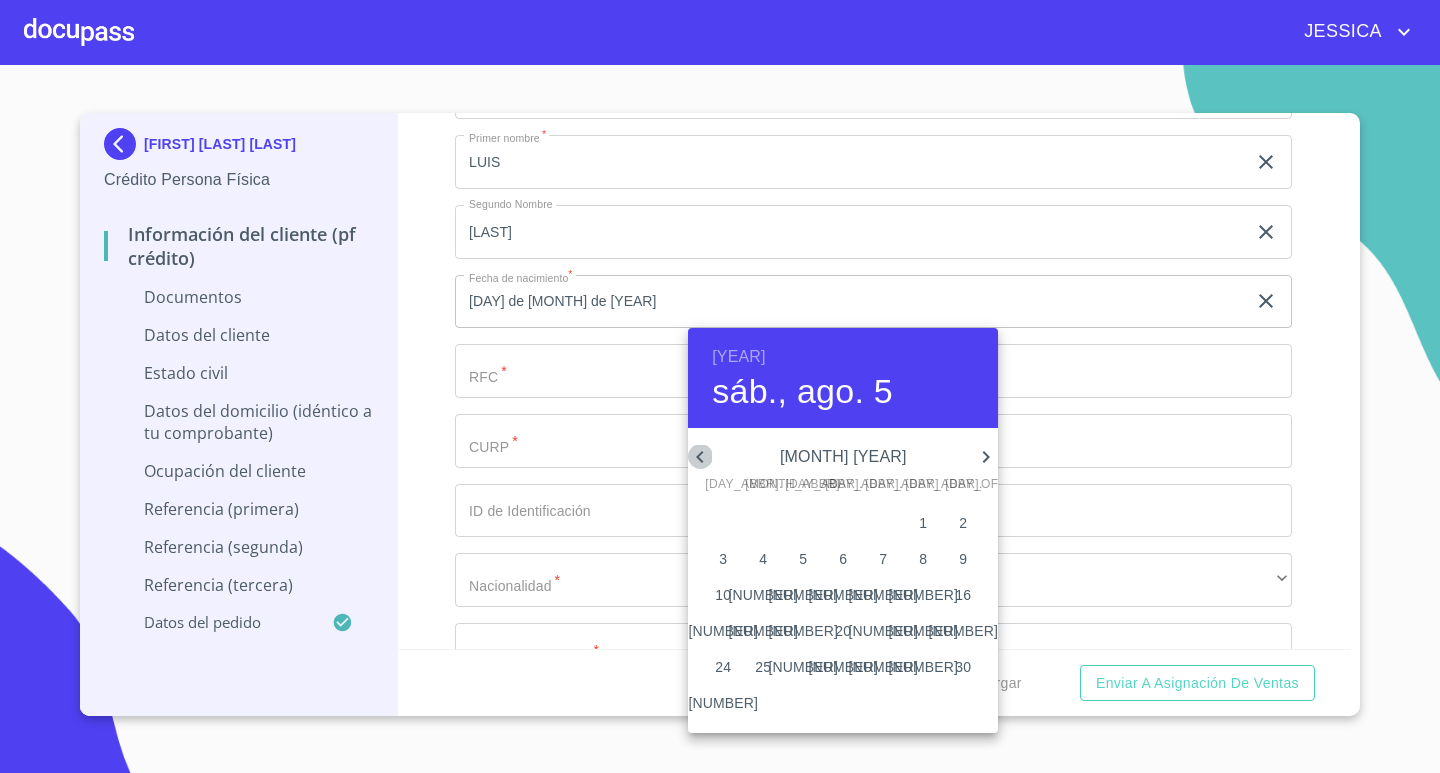 click 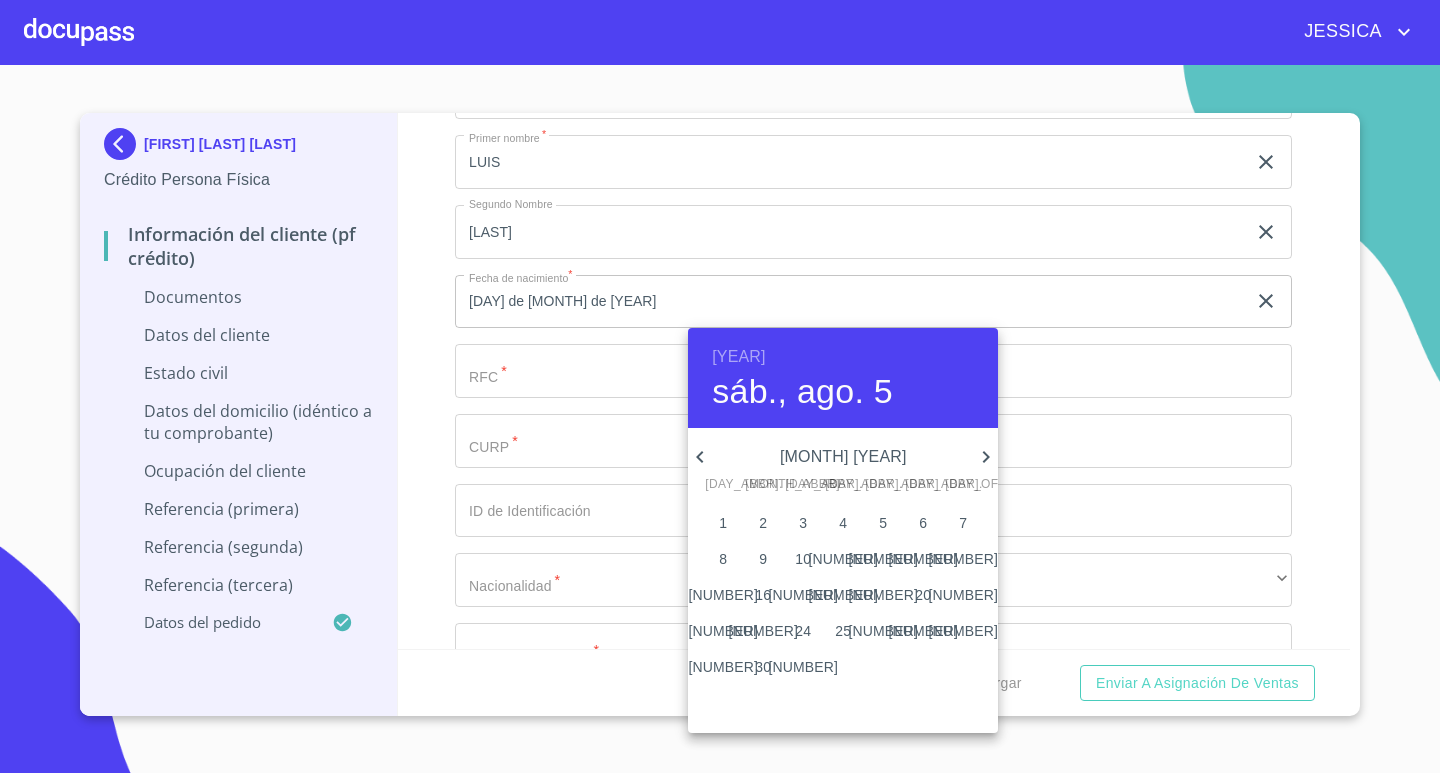click 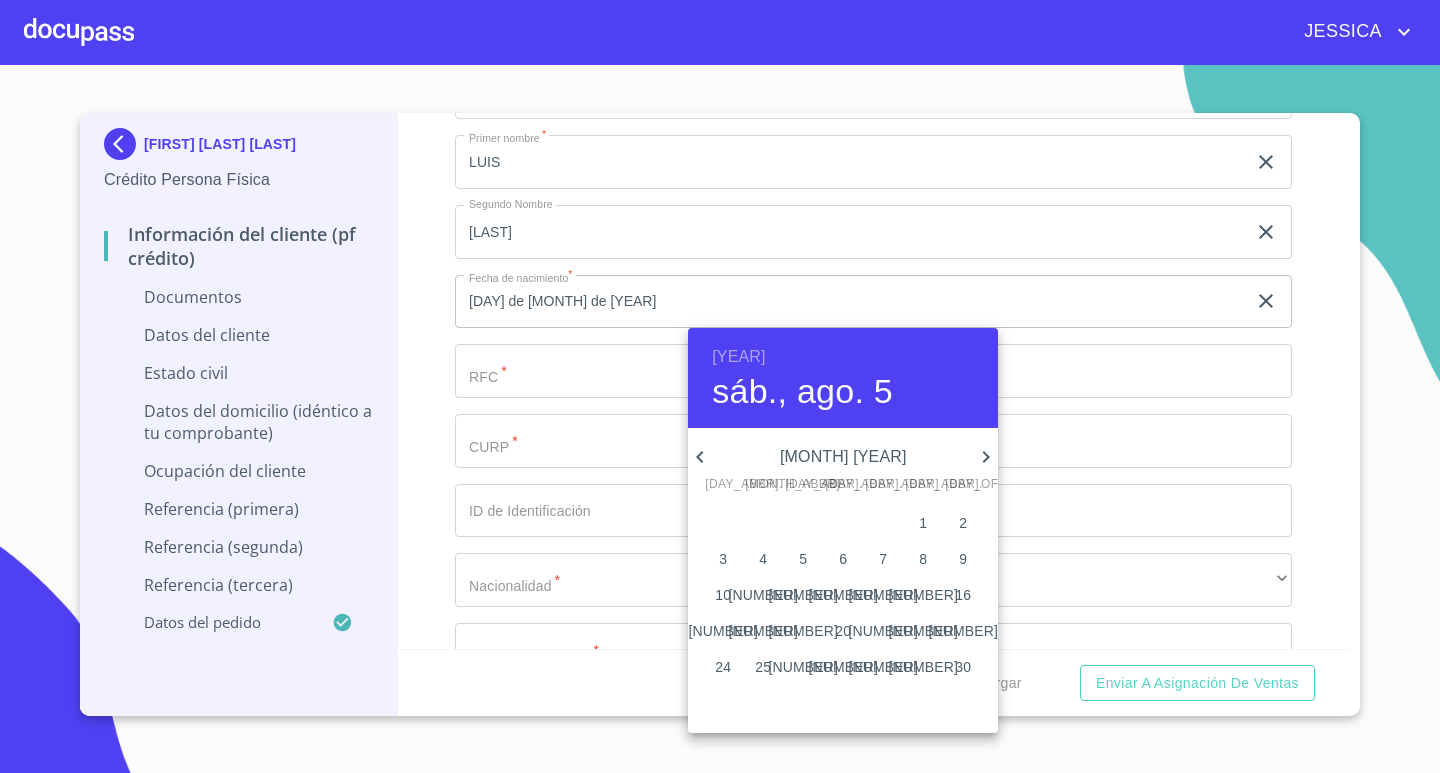 click 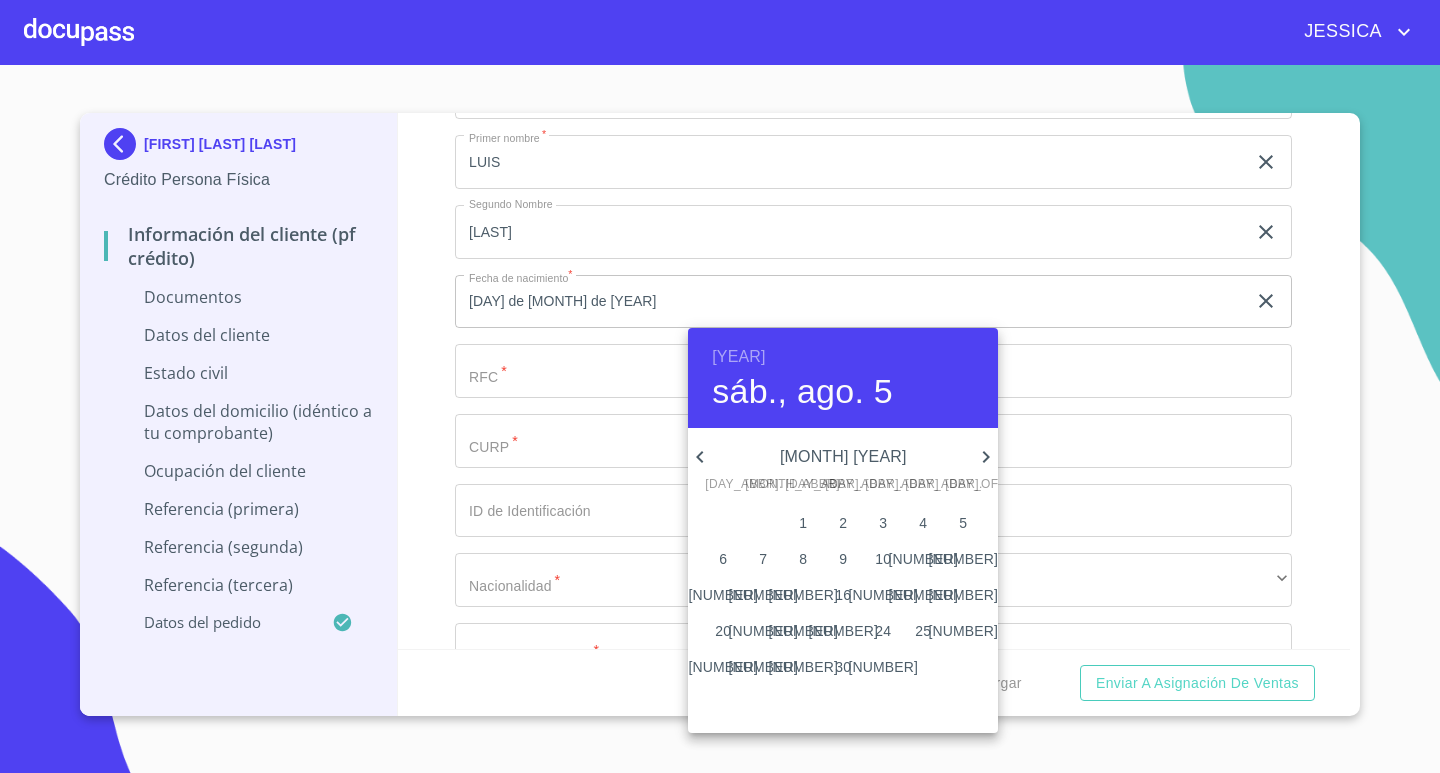 click 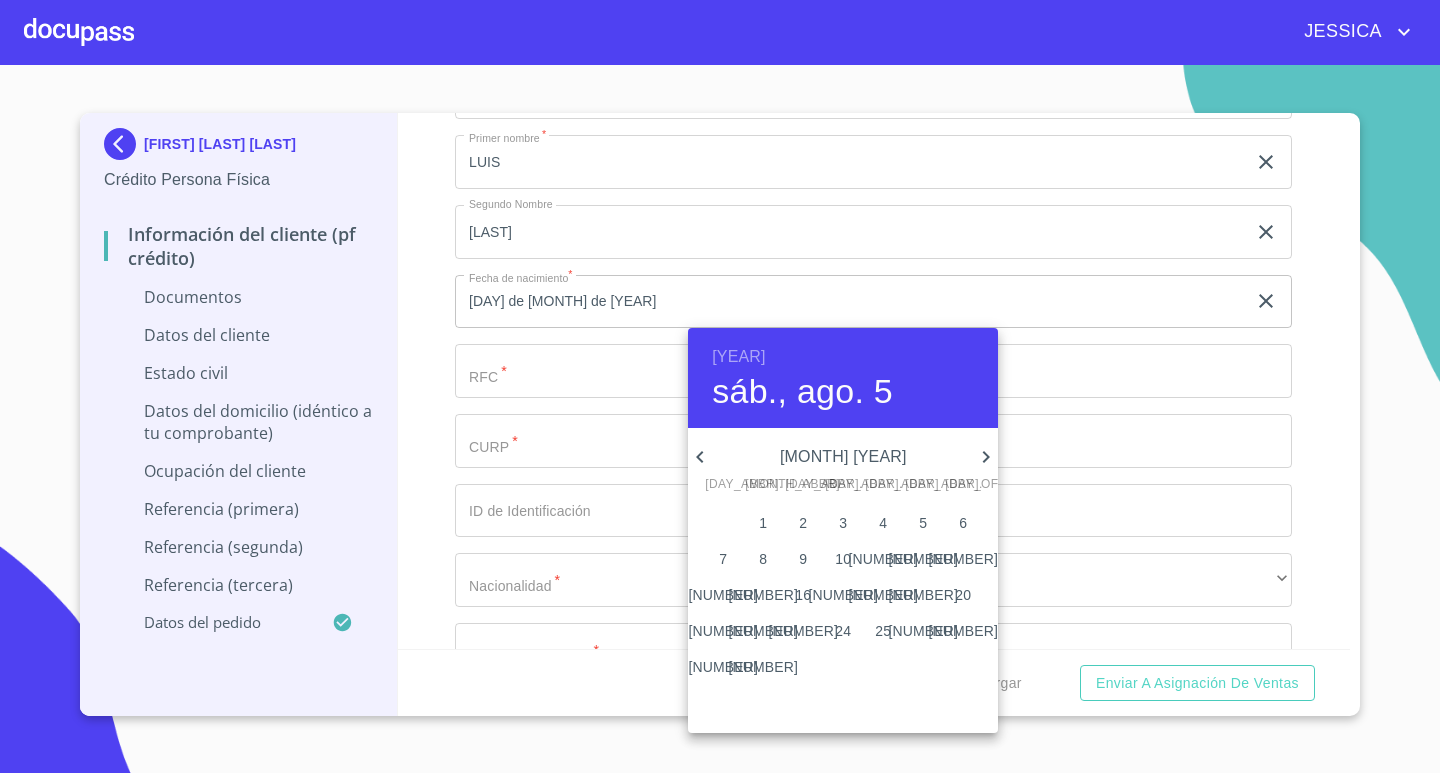 click on "[NUMBER]" at bounding box center (723, 631) 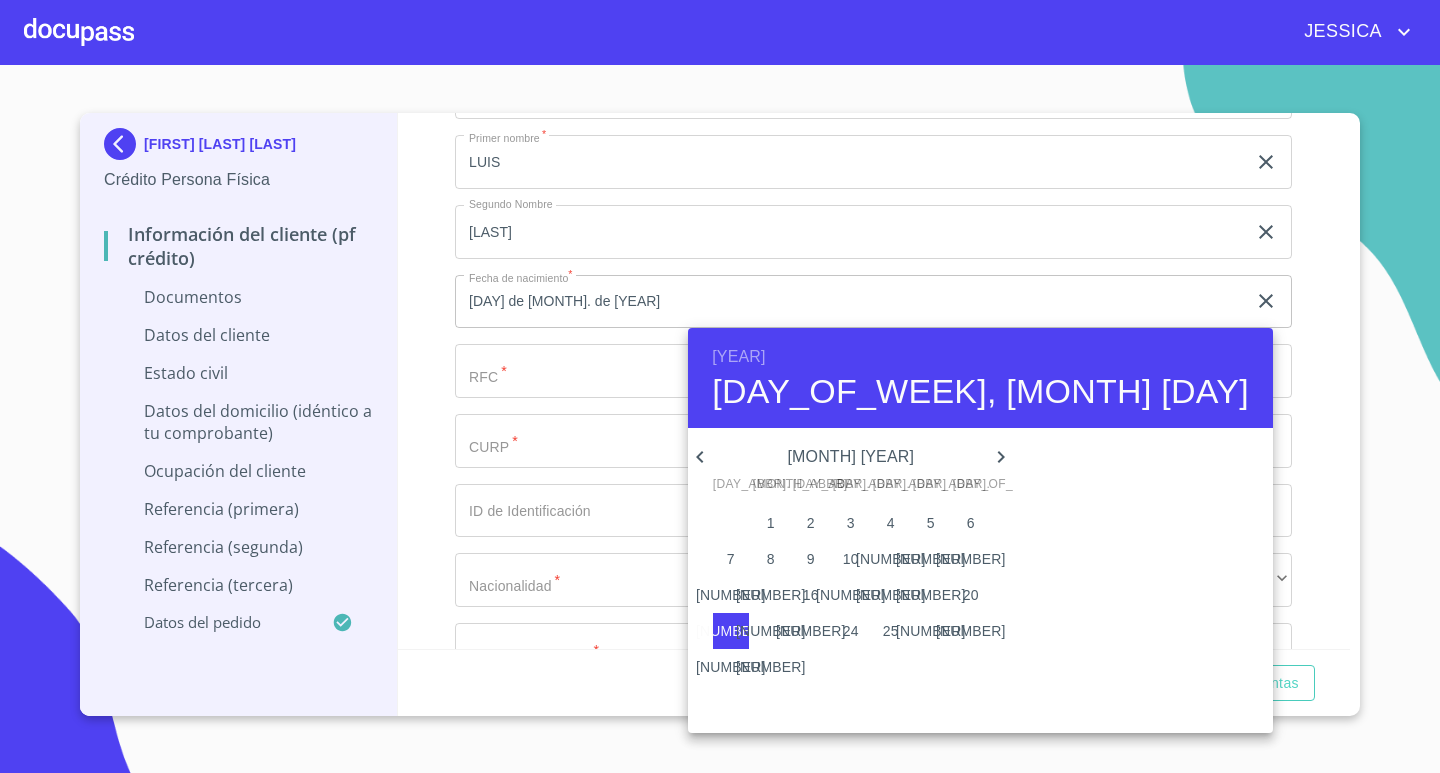 click at bounding box center (720, 386) 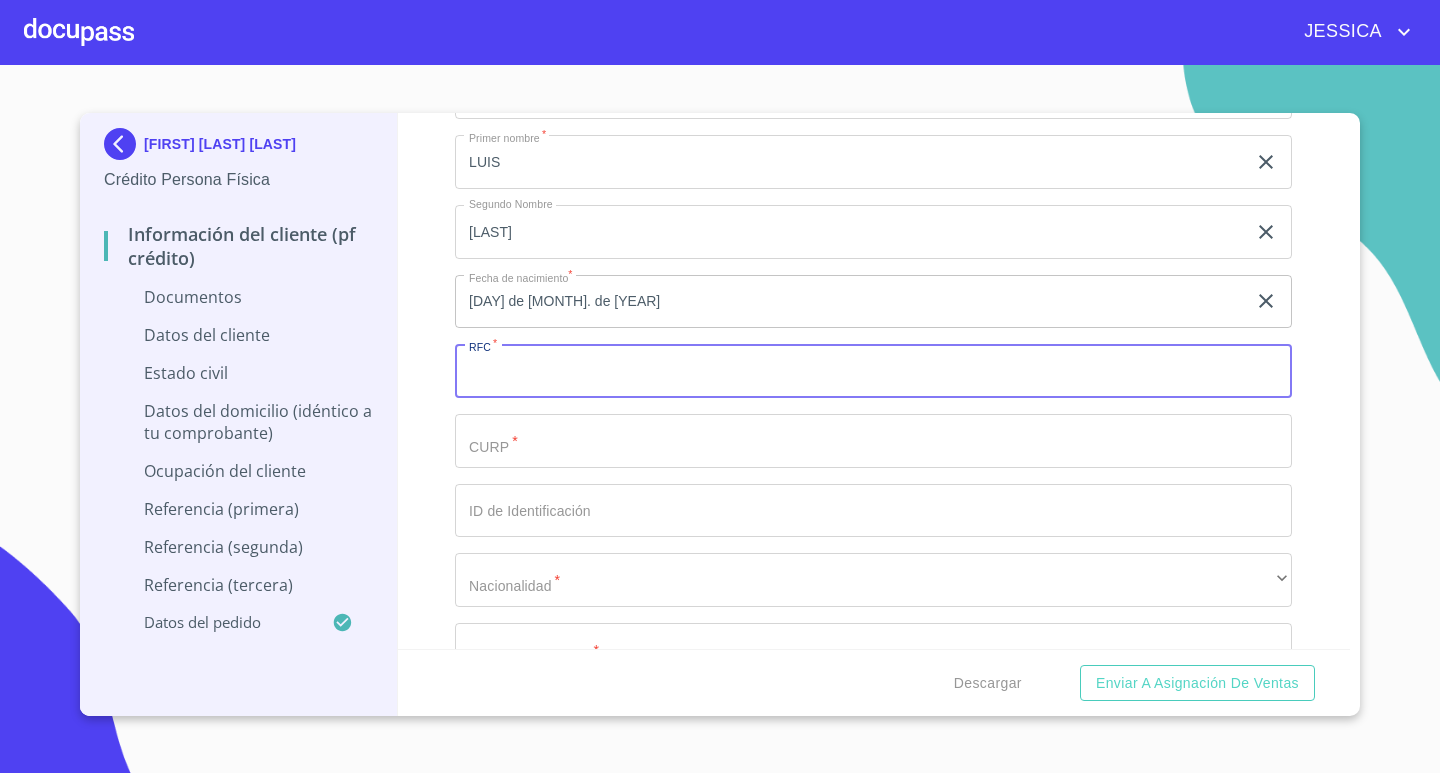 paste on "[RFC]" 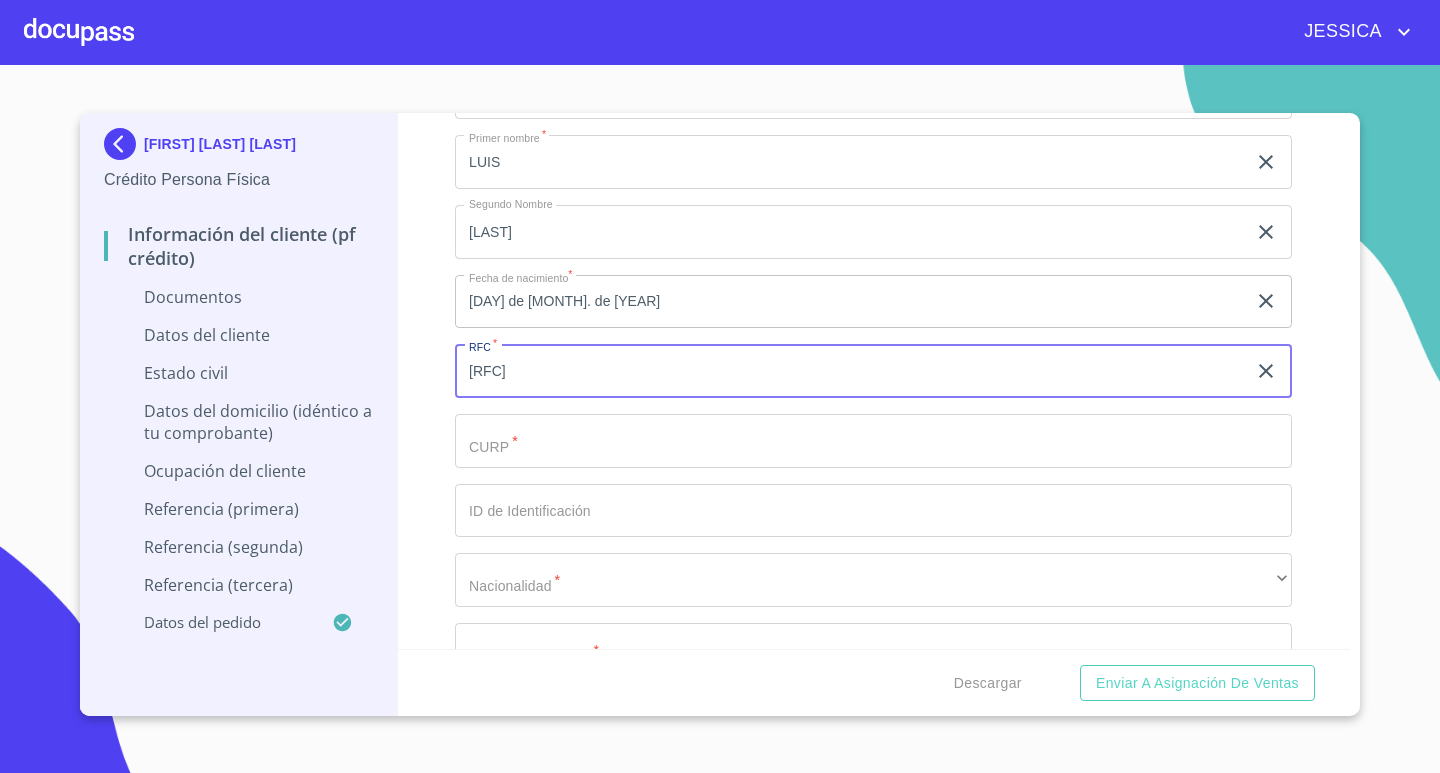 type on "[RFC]" 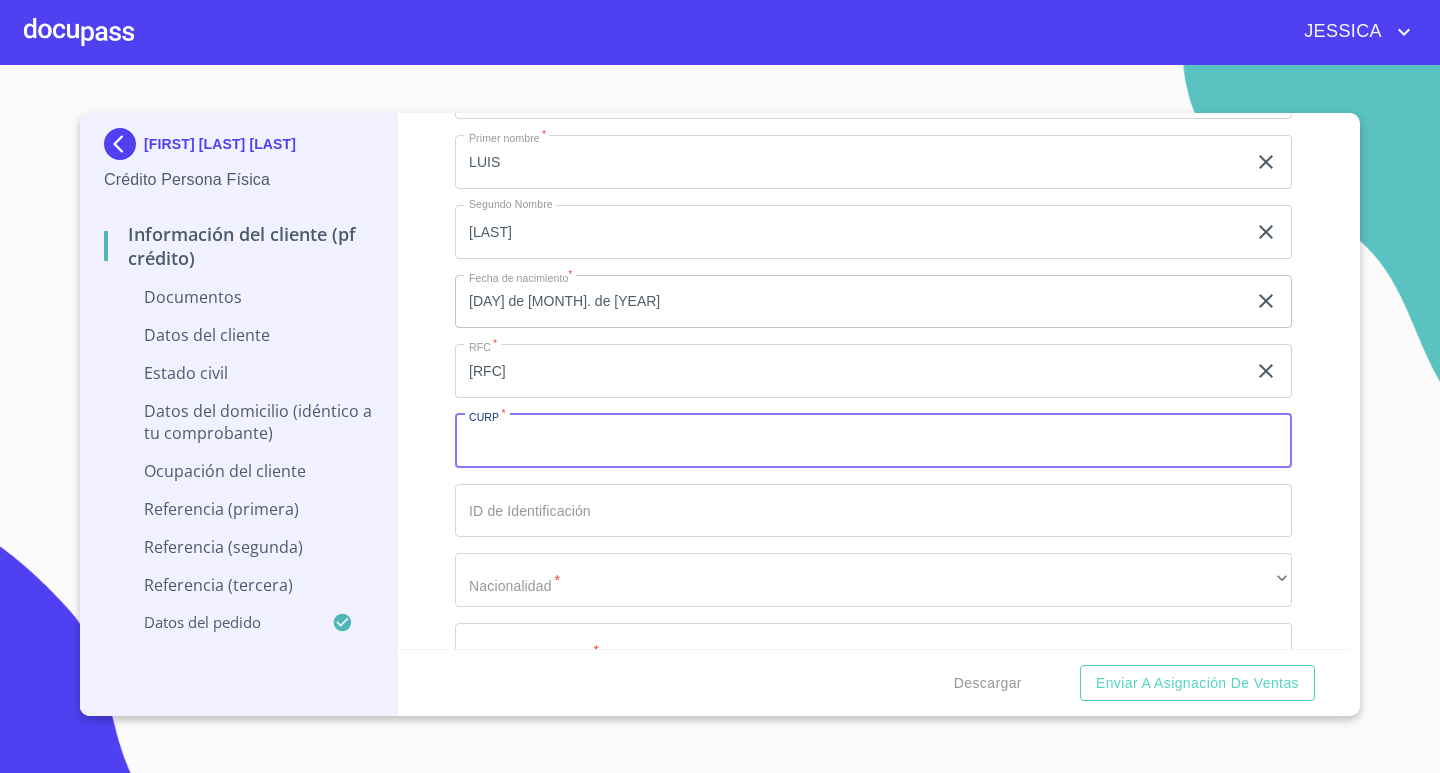 paste on "[DOCUMENT_ID]" 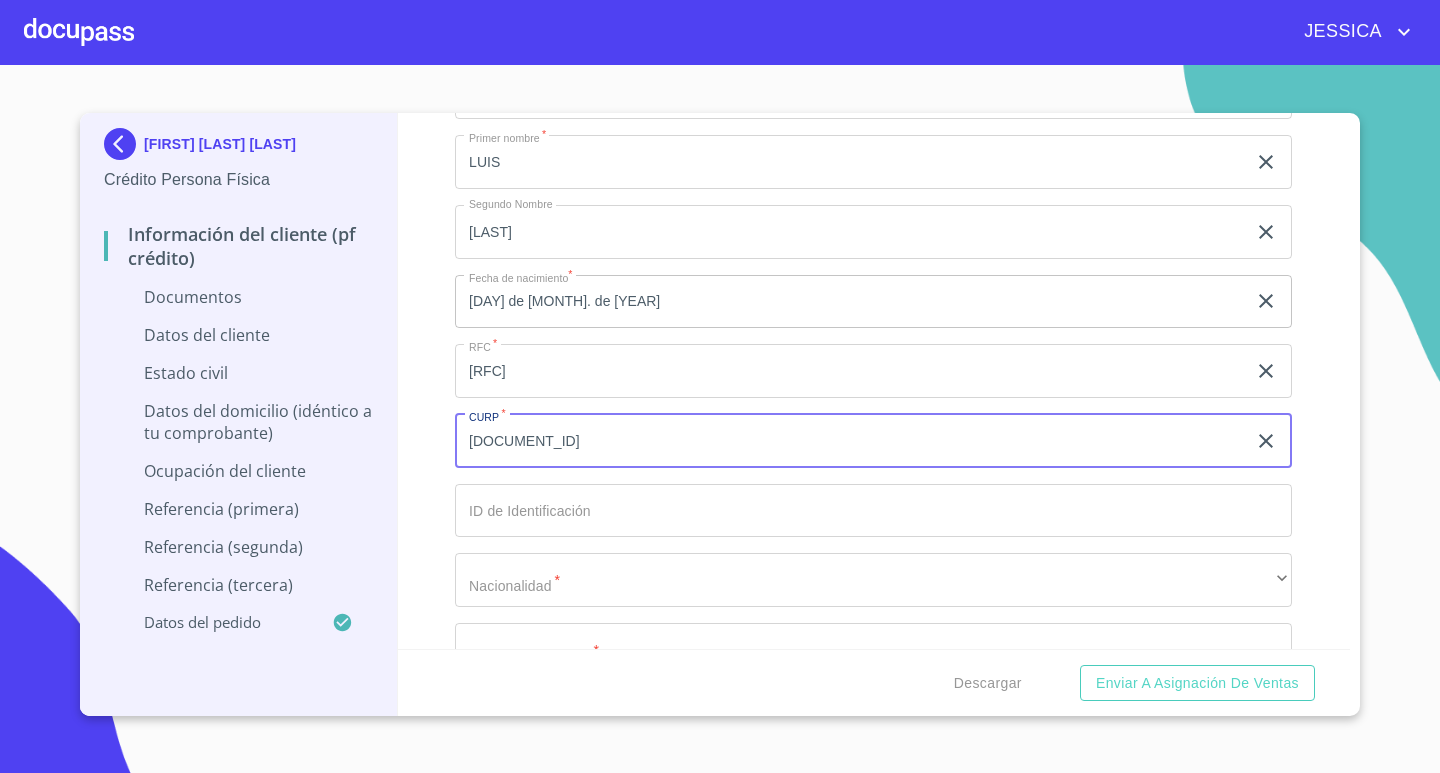 type on "[DOCUMENT_ID]" 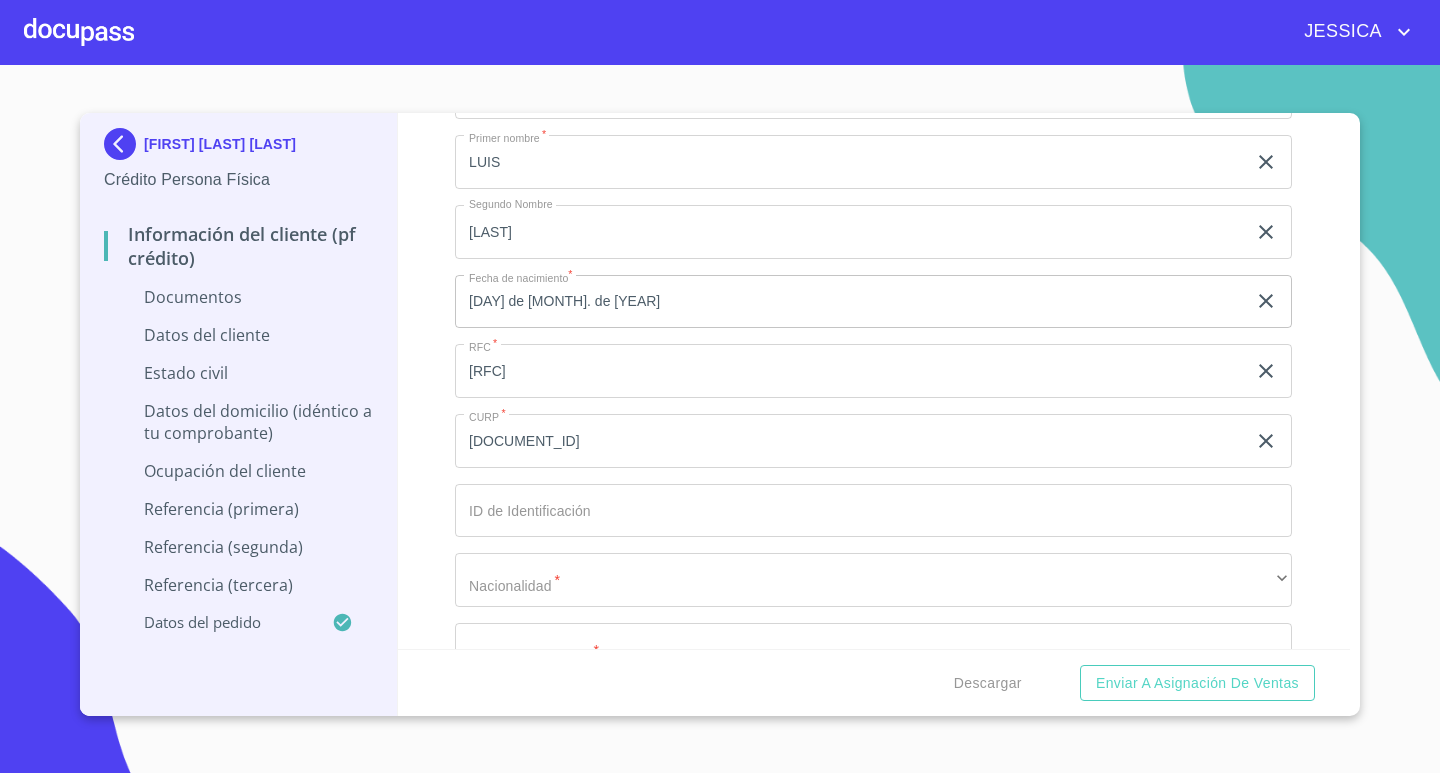 click on "[FIRST_NAME] [MIDDLE_NAME] [LAST_NAME] [LAST_NAME] Crédito Persona Física Información del cliente (PF crédito) Documentos Datos del cliente Estado Civil Datos del domicilio (idéntico a tu comprobante) Ocupación del Cliente Referencia (primera) Referencia (segunda) Referencia (tercera) Datos del pedido Información del cliente (PF crédito)   Documentos Documento de identificación.   * INE ​ Identificación Oficial * Identificación Oficial Identificación Oficial Comprobante de Domicilio * Arrastra o selecciona el (los) documento(s) para agregar Fuente de ingresos   * Independiente/Dueño de negocio/Persona Moral ​ Comprobante de Ingresos mes 1 * Arrastra o selecciona el (los) documento(s) para agregar Comprobante de Ingresos mes 2 * Arrastra o selecciona el (los) documento(s) para agregar Comprobante de Ingresos mes 3 * Arrastra o selecciona el (los) documento(s) para agregar CURP * CURP CURP Constancia de situación fiscal Constancia de situación fiscal Constancia de situación fiscal Datos del cliente   * ​ *" at bounding box center (720, 419) 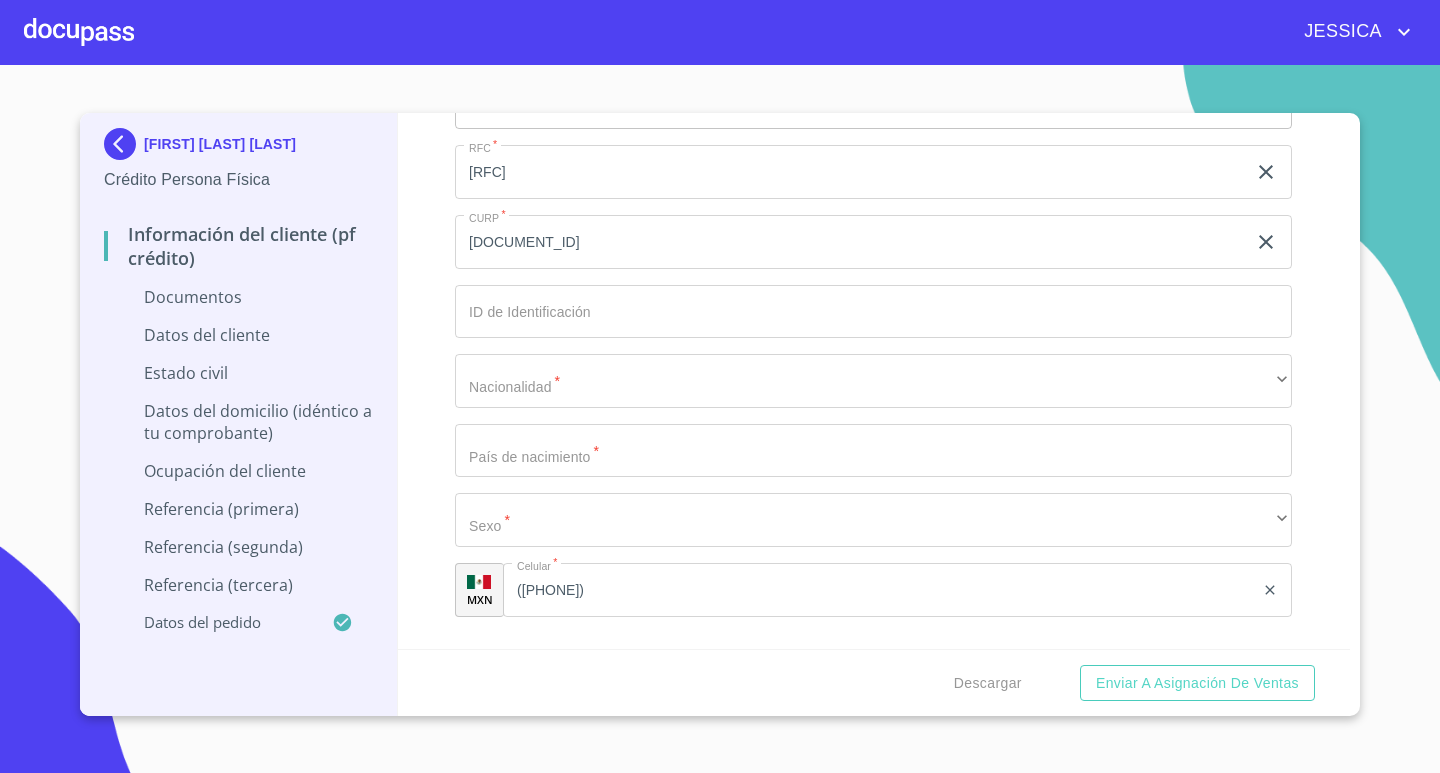 scroll, scrollTop: 4469, scrollLeft: 0, axis: vertical 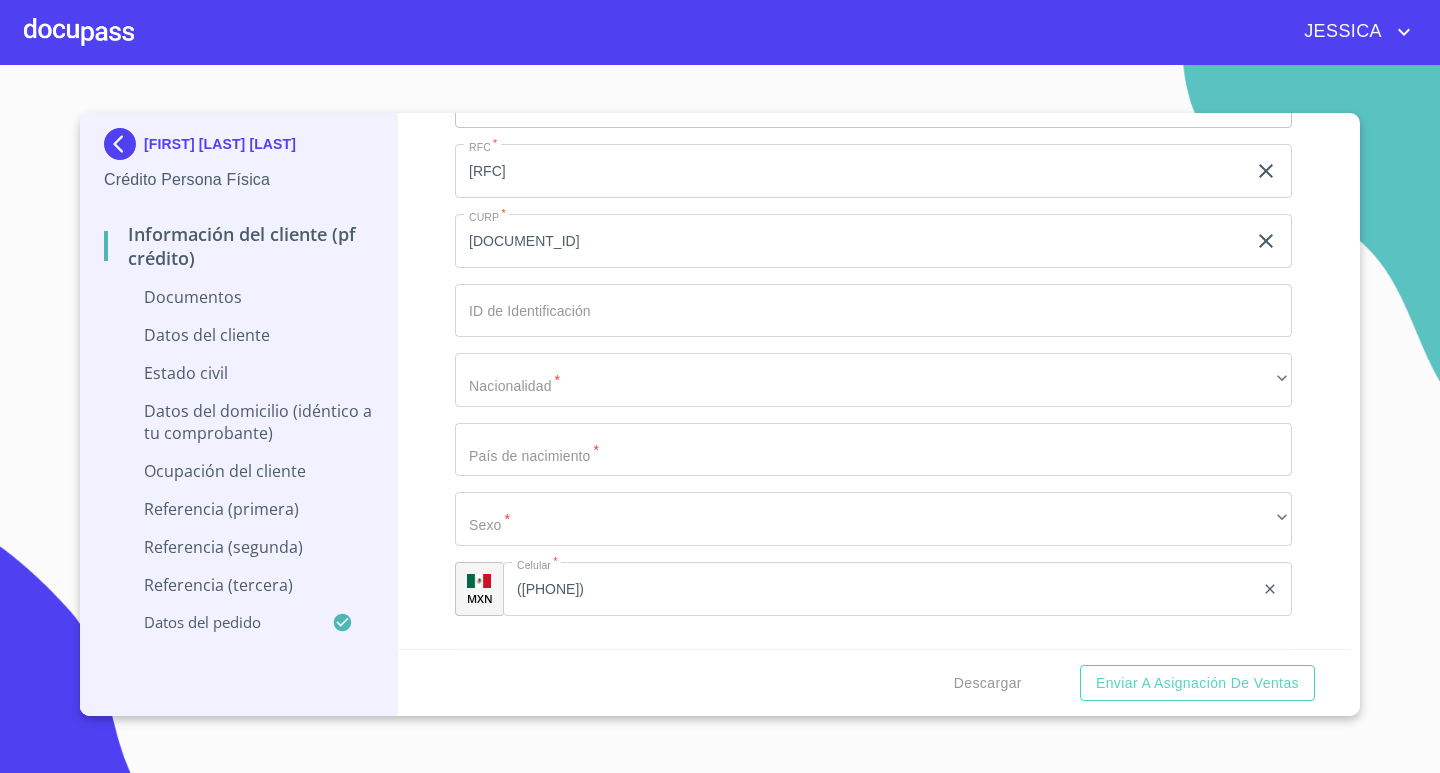 click on "Documento de identificación.   *" at bounding box center [850, -177] 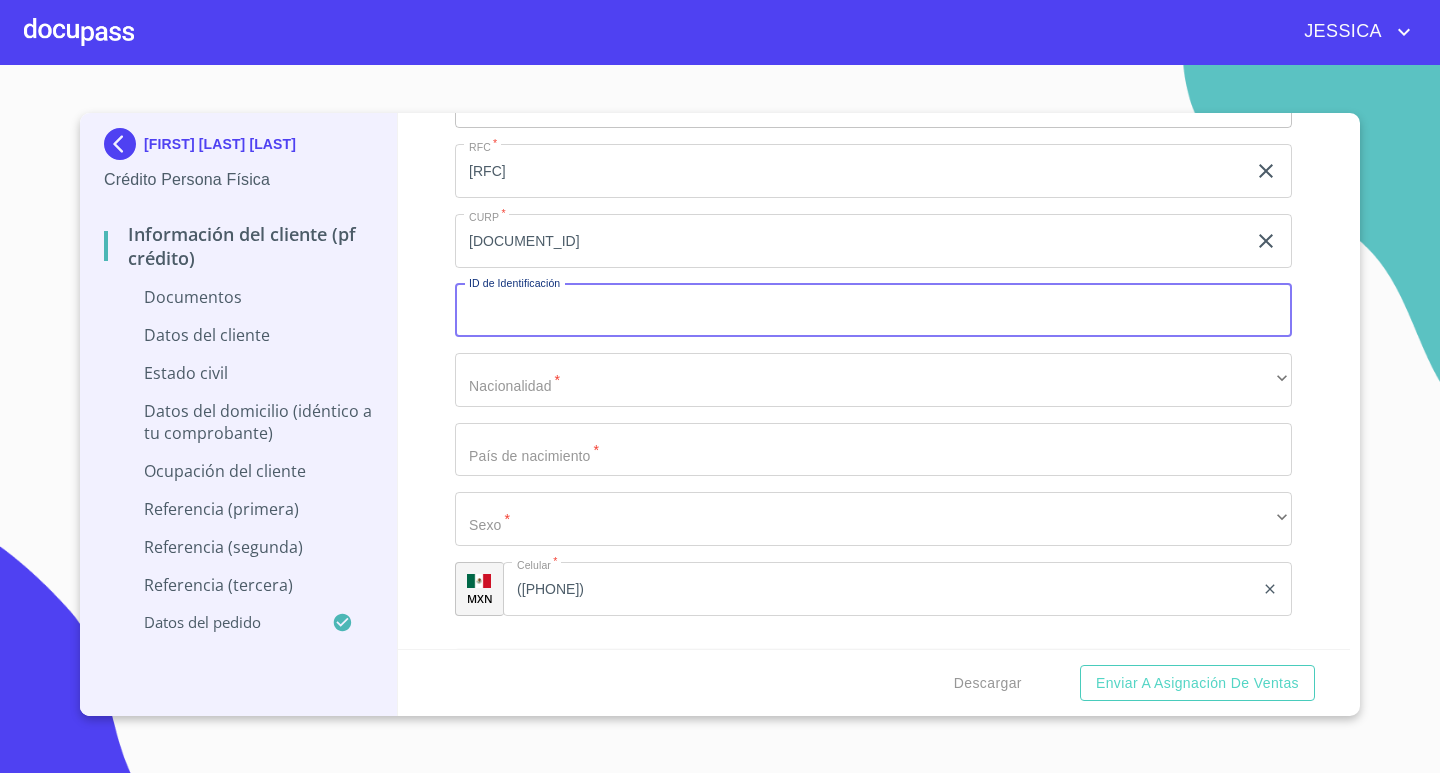 click on "Documento de identificación.   *" at bounding box center [873, 311] 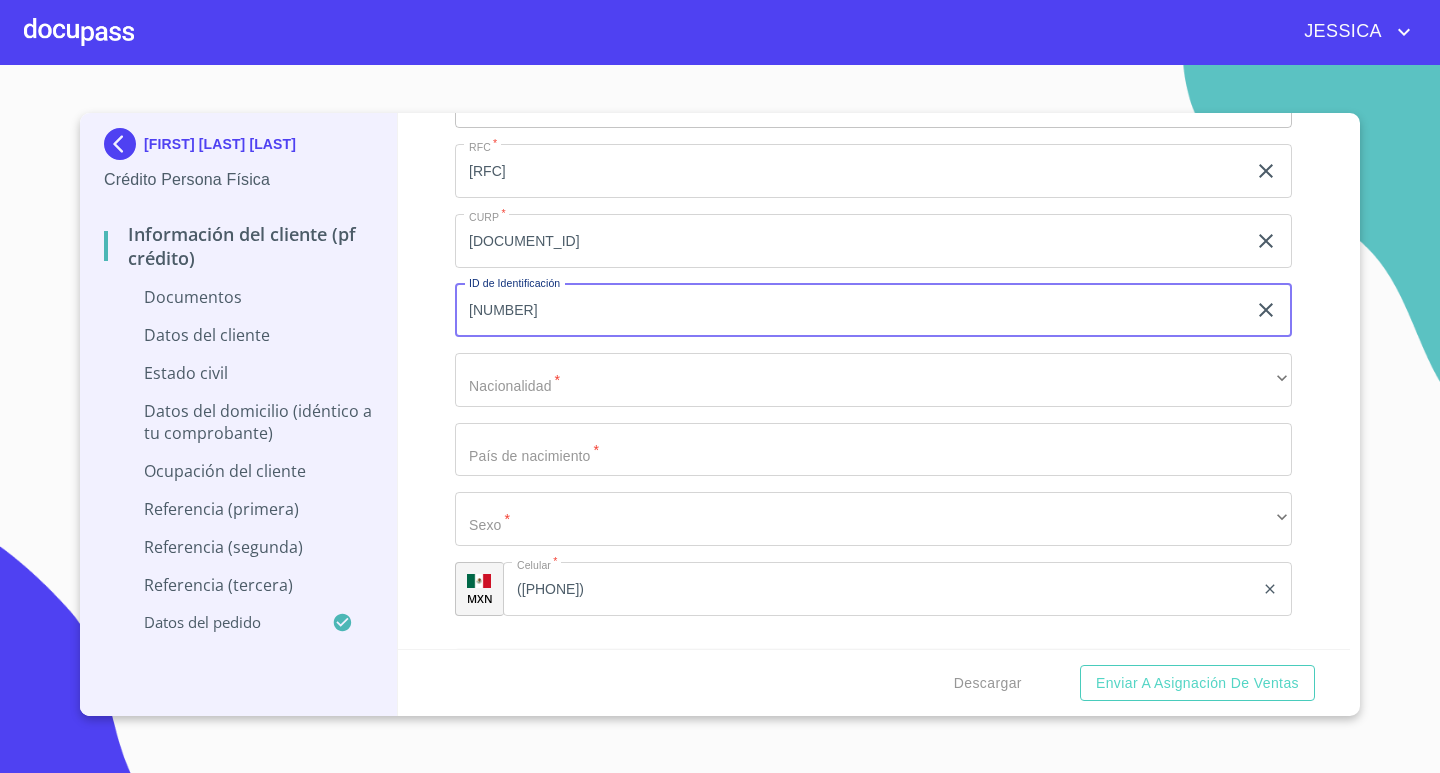 click on "[NUMBER]" at bounding box center (850, 311) 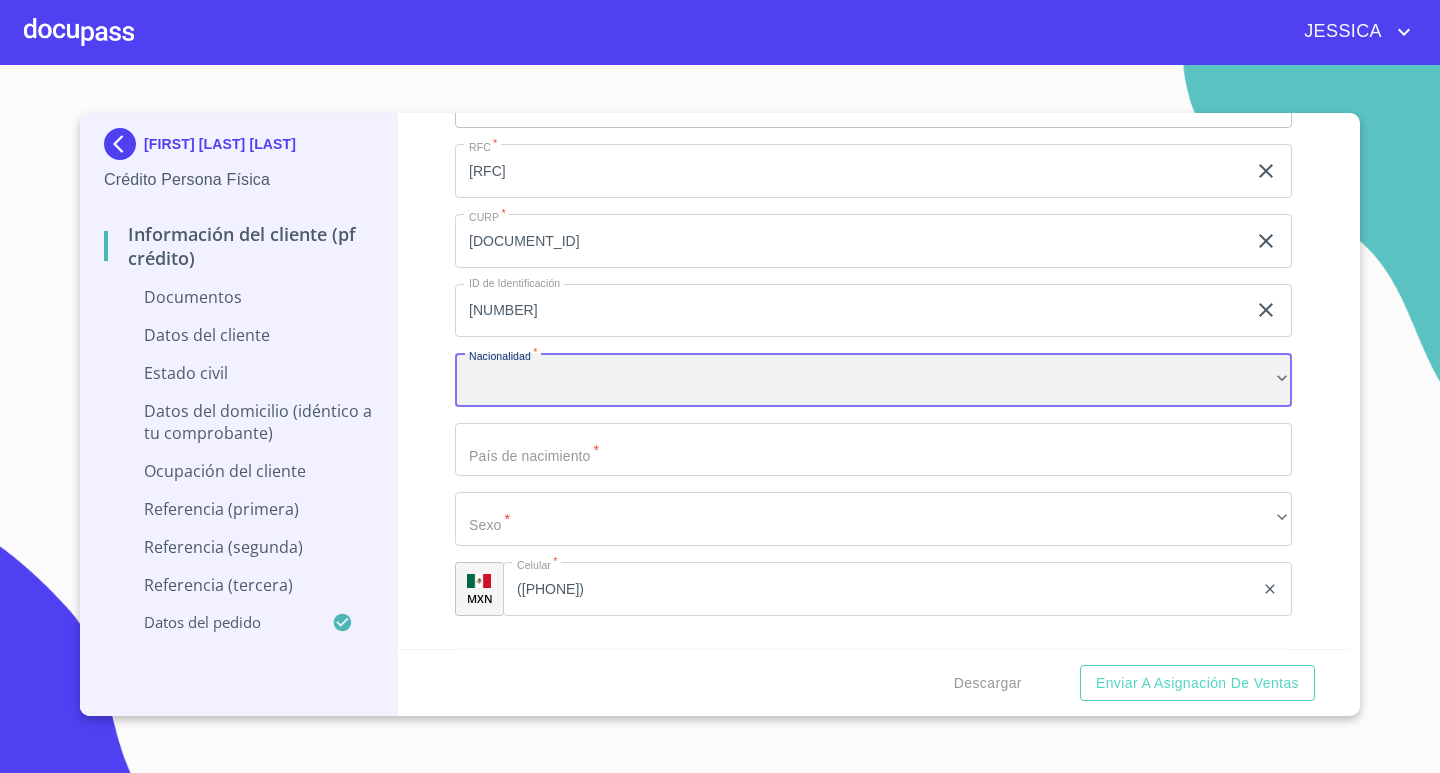 click on "​" at bounding box center (873, 380) 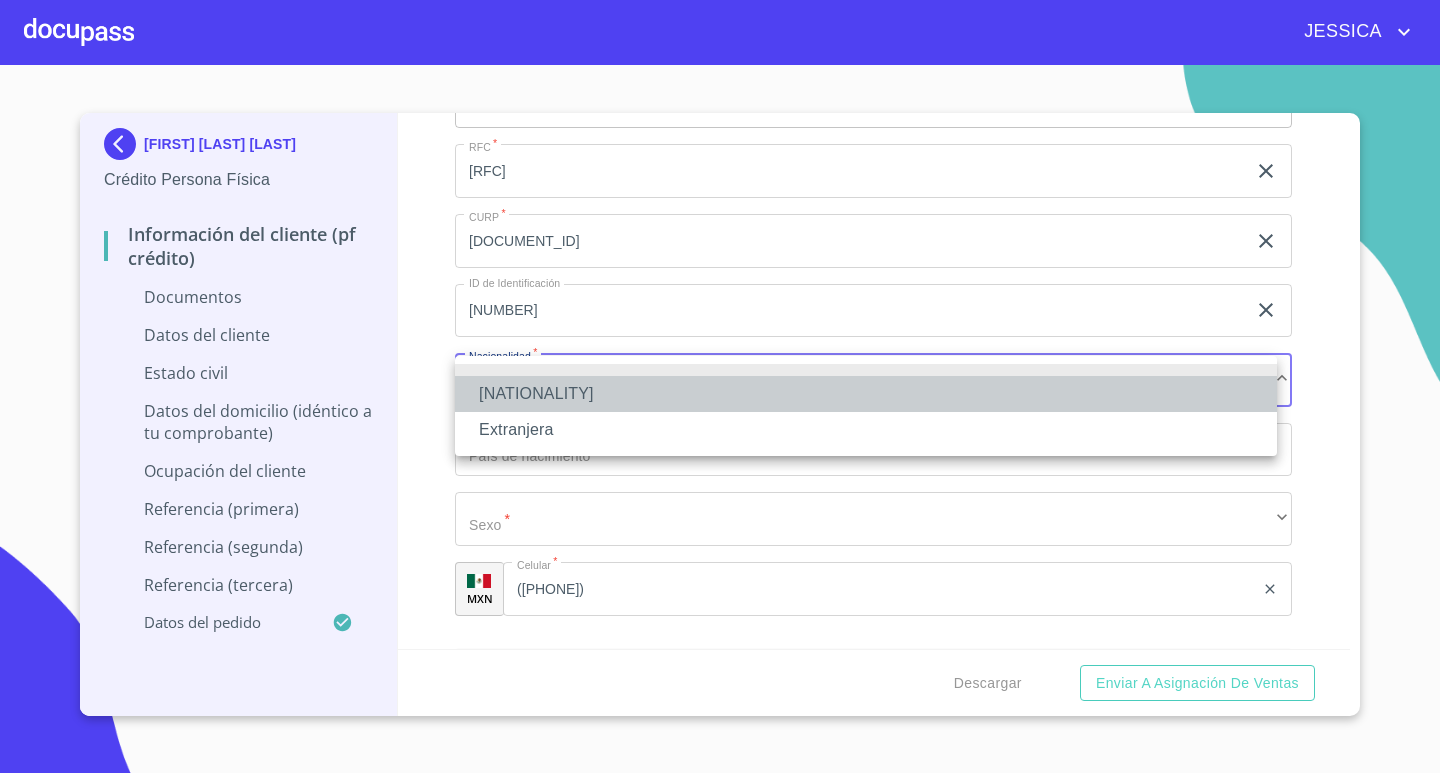 click on "[NATIONALITY]" at bounding box center (866, 394) 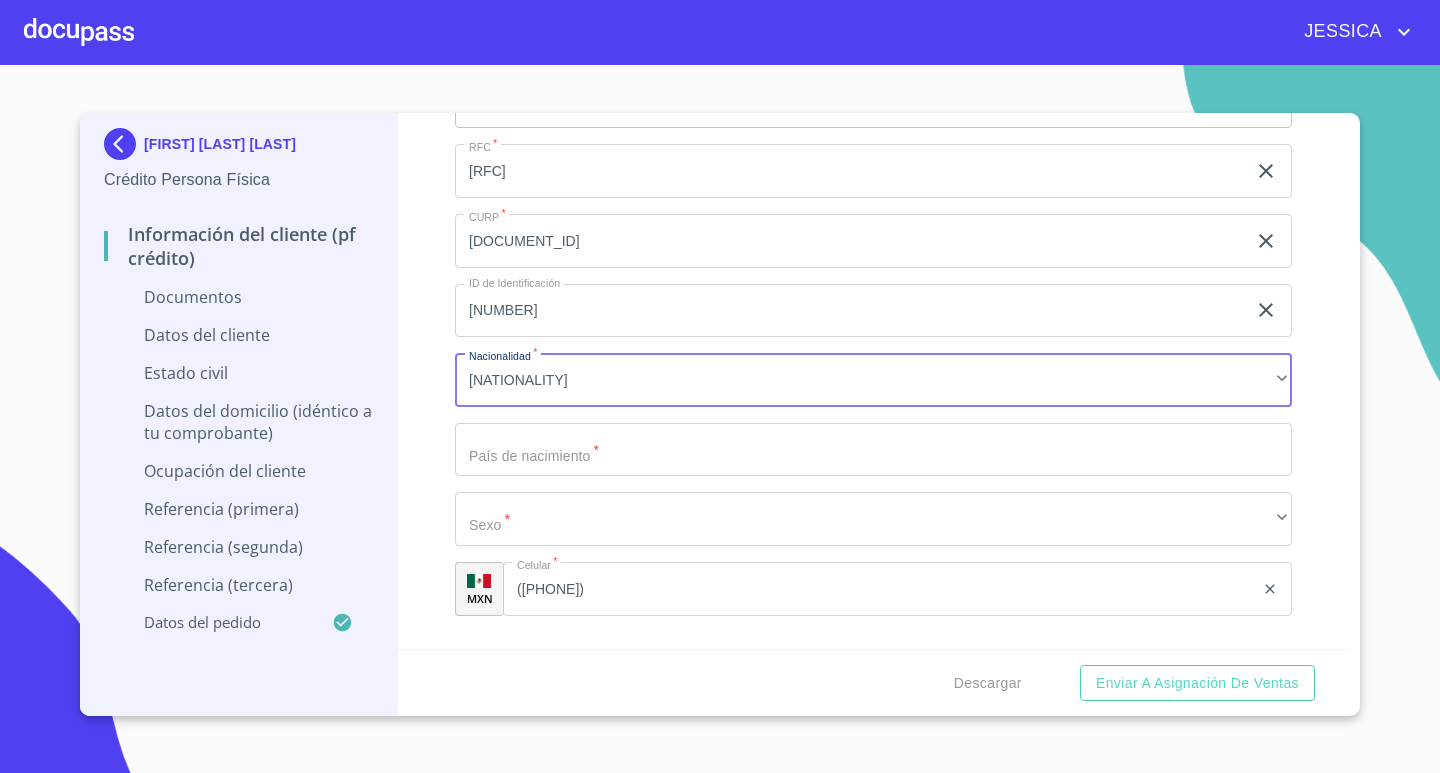 click on "Documento de identificación.   *" at bounding box center [850, -177] 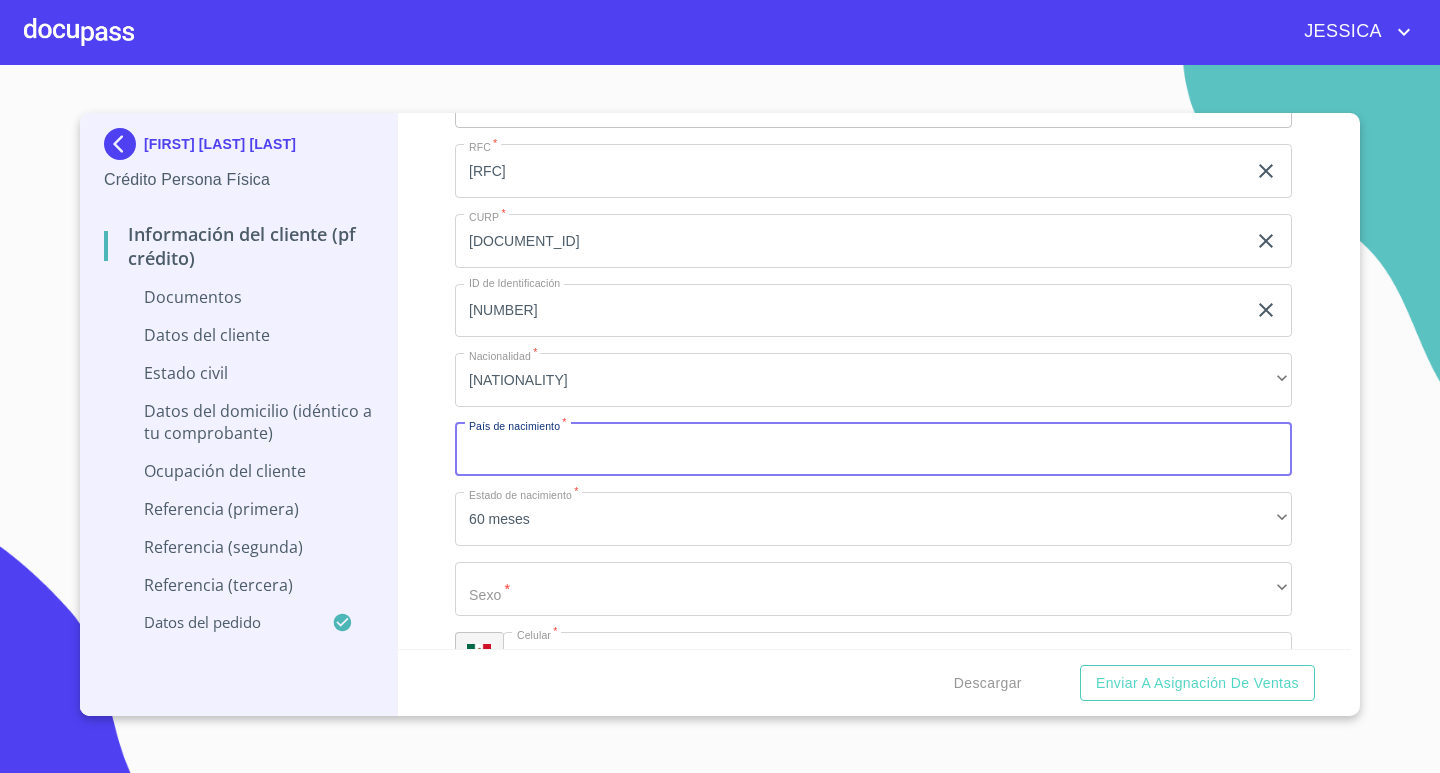 type on "e" 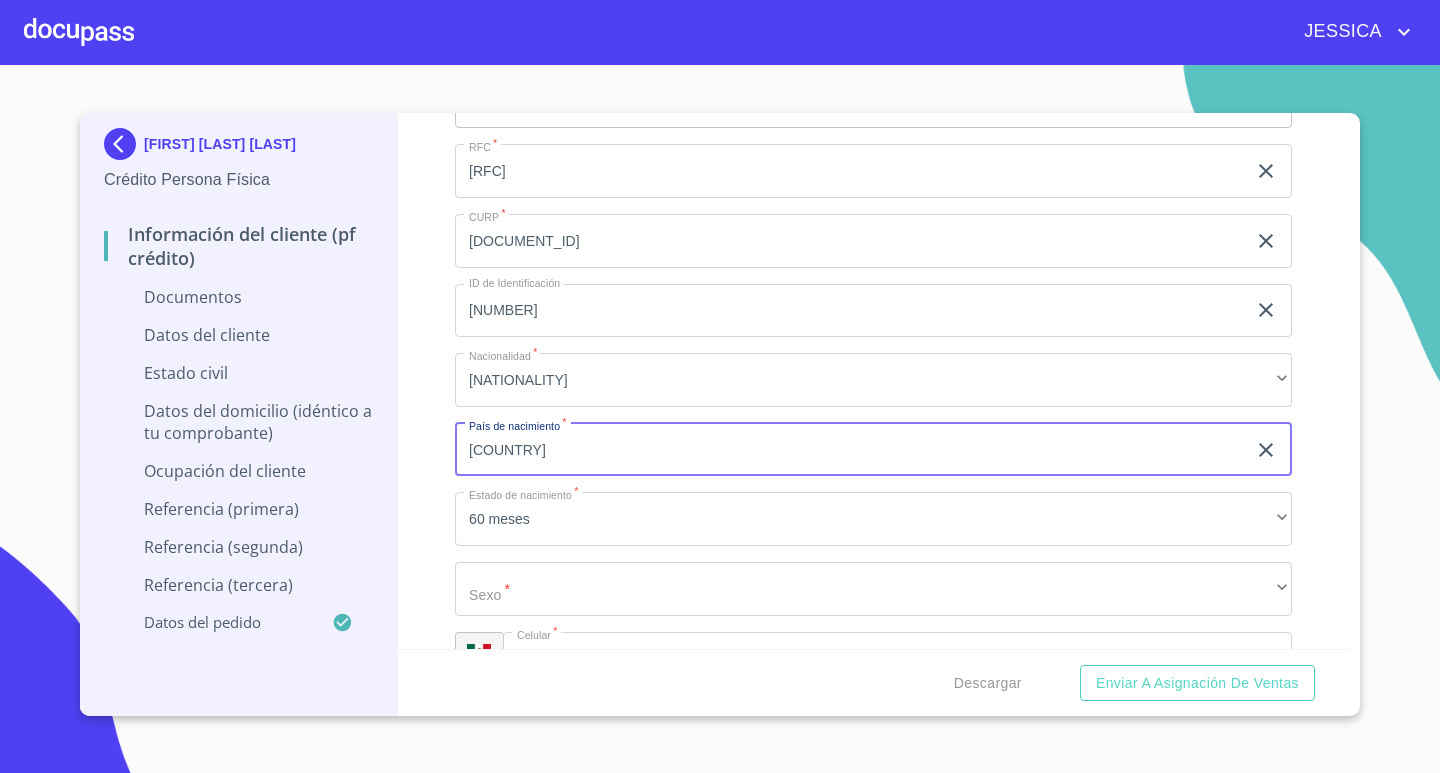 type on "[COUNTRY]" 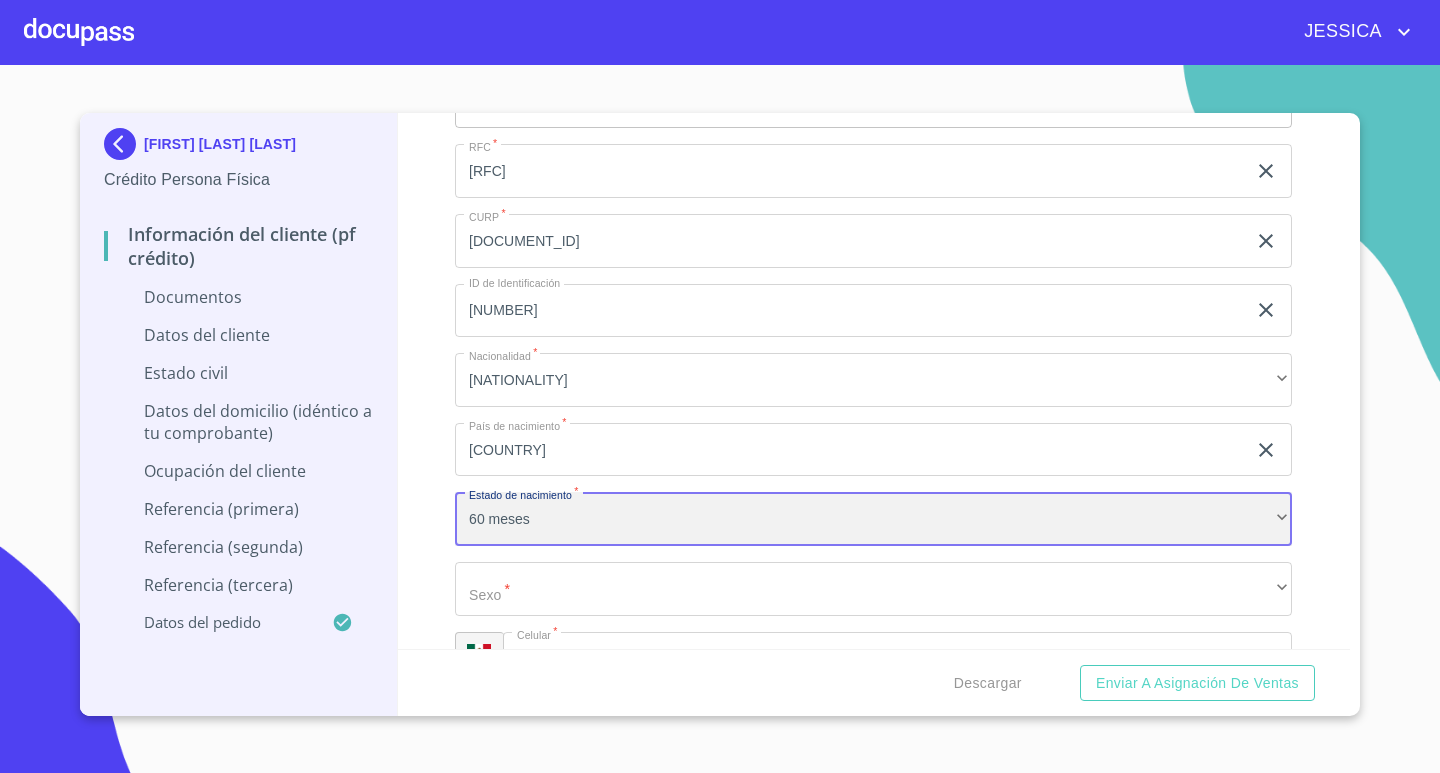 click on "60 meses" at bounding box center (873, 519) 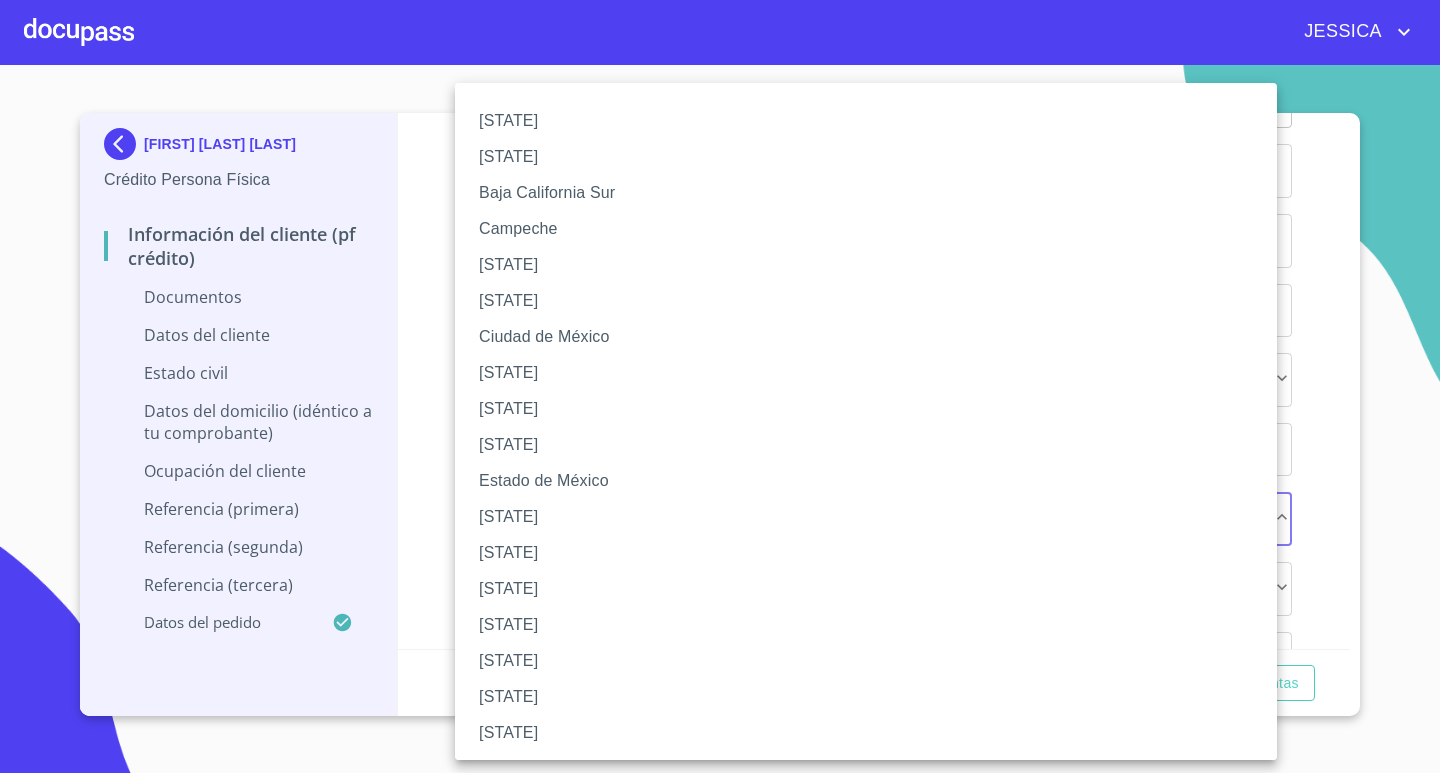 click on "[STATE]" at bounding box center [873, 625] 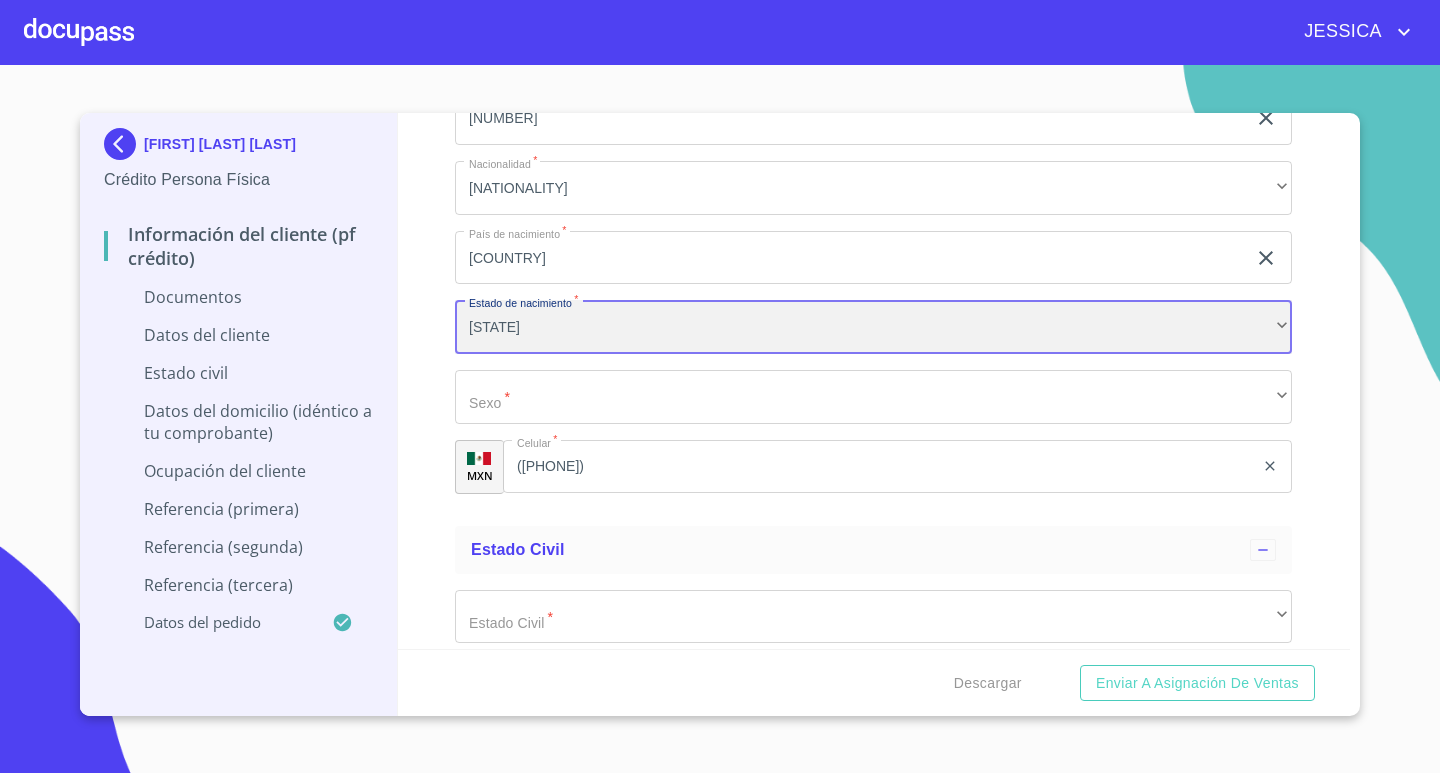 scroll, scrollTop: 4669, scrollLeft: 0, axis: vertical 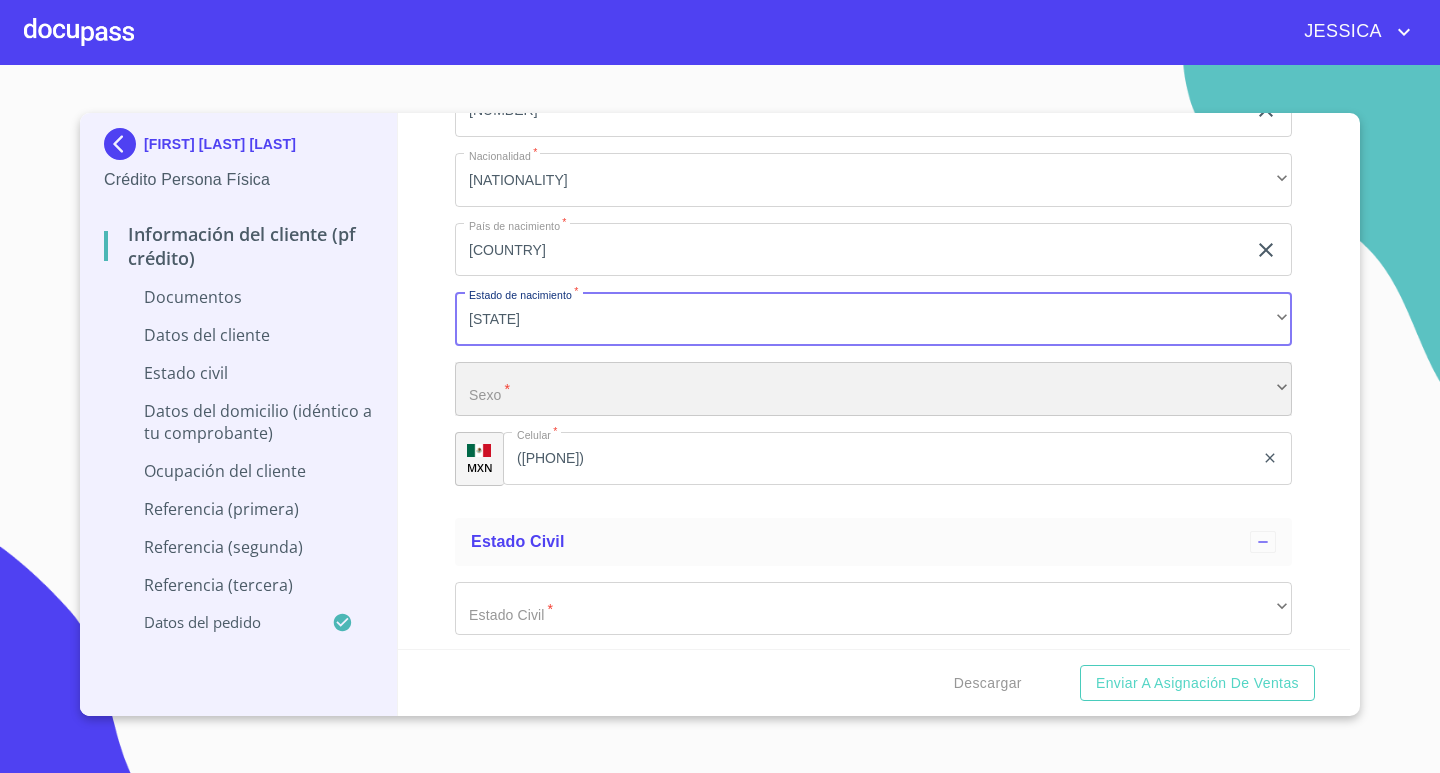 click on "​" at bounding box center (873, 389) 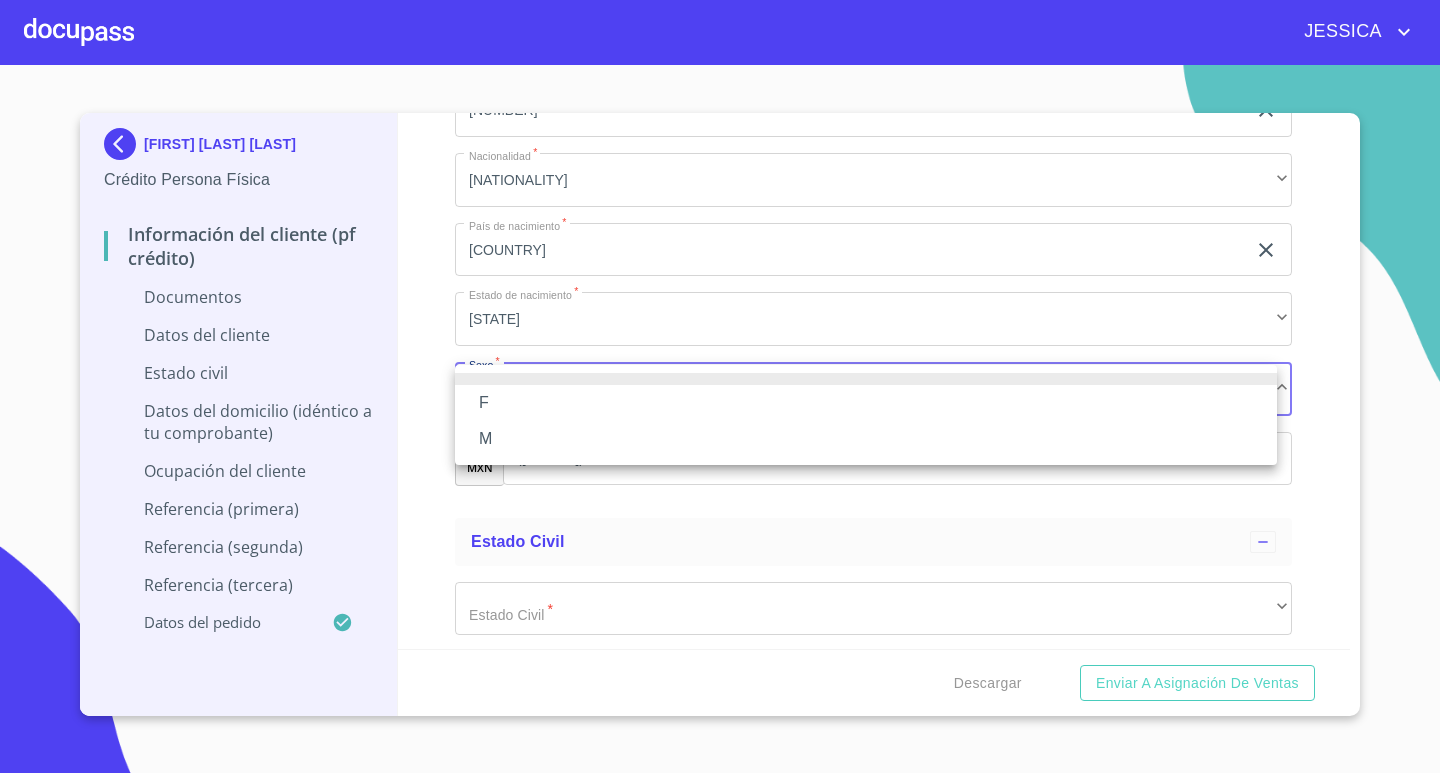 click on "M" at bounding box center (866, 439) 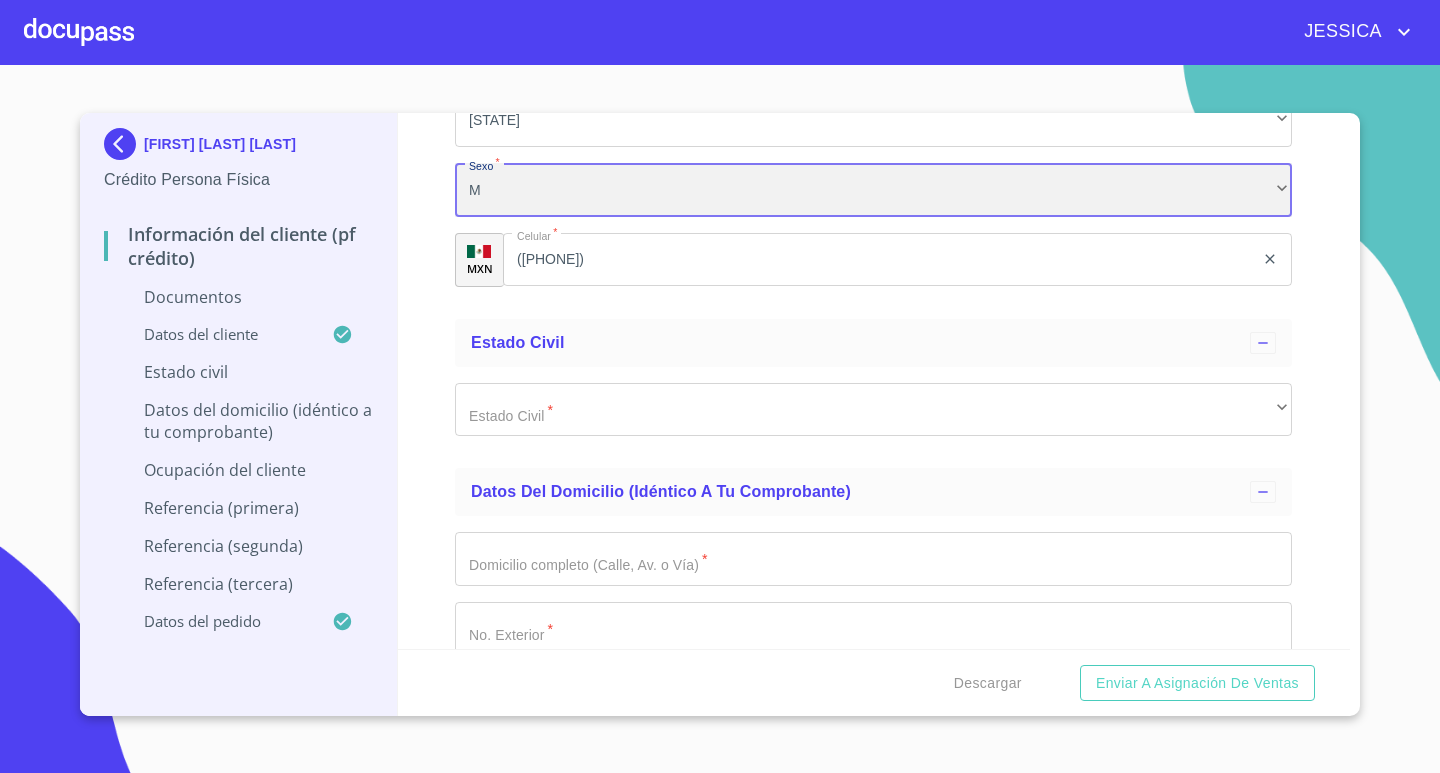 scroll, scrollTop: 4869, scrollLeft: 0, axis: vertical 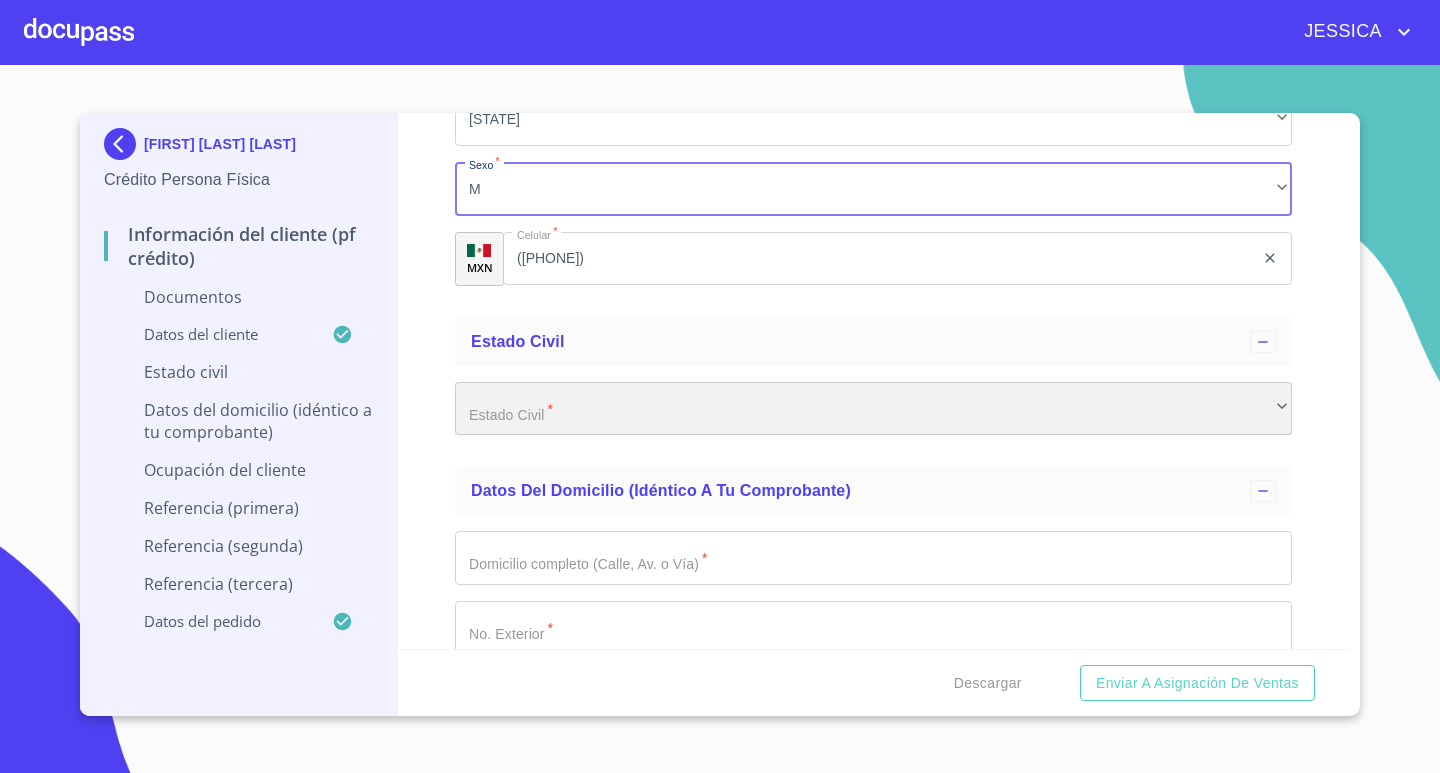 click on "​" at bounding box center (873, 409) 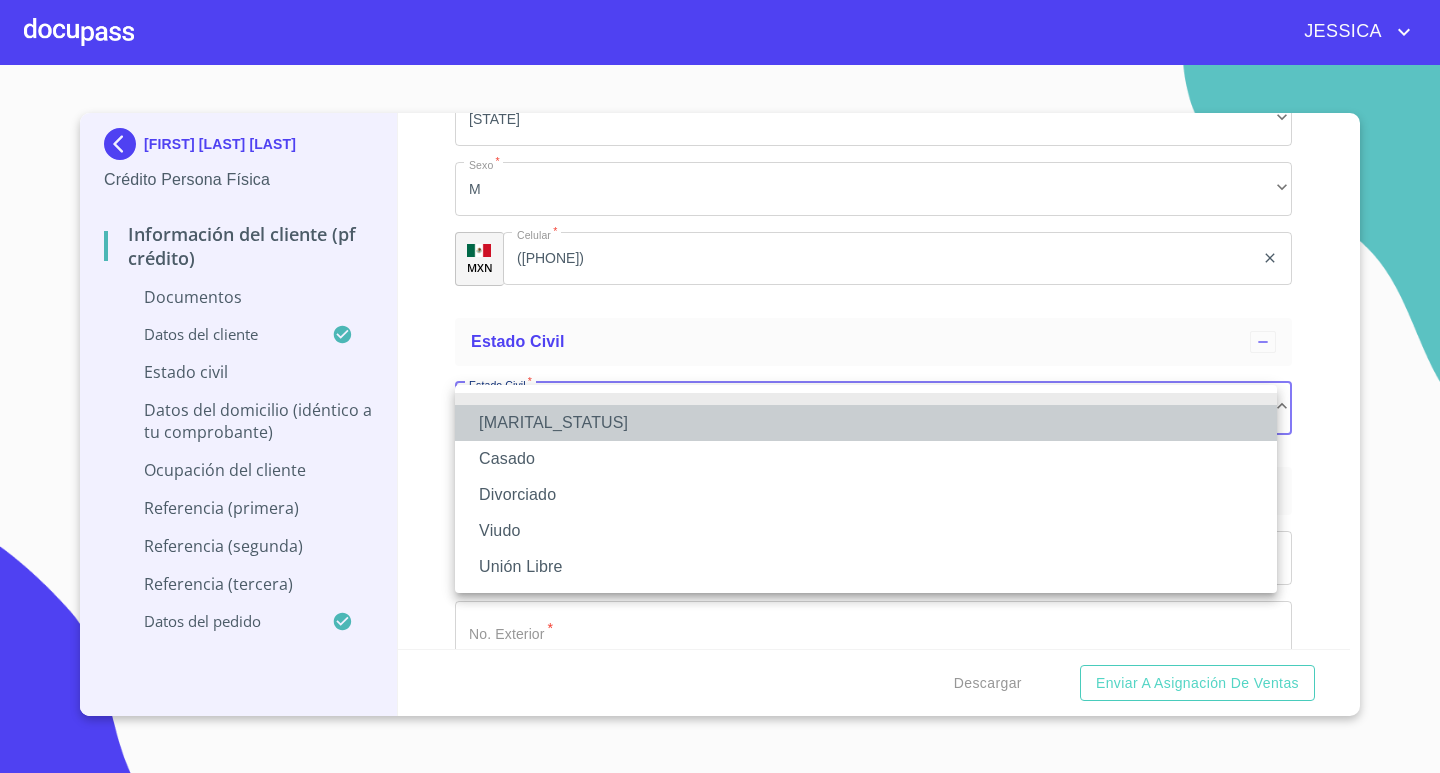 click on "[MARITAL_STATUS]" at bounding box center (866, 423) 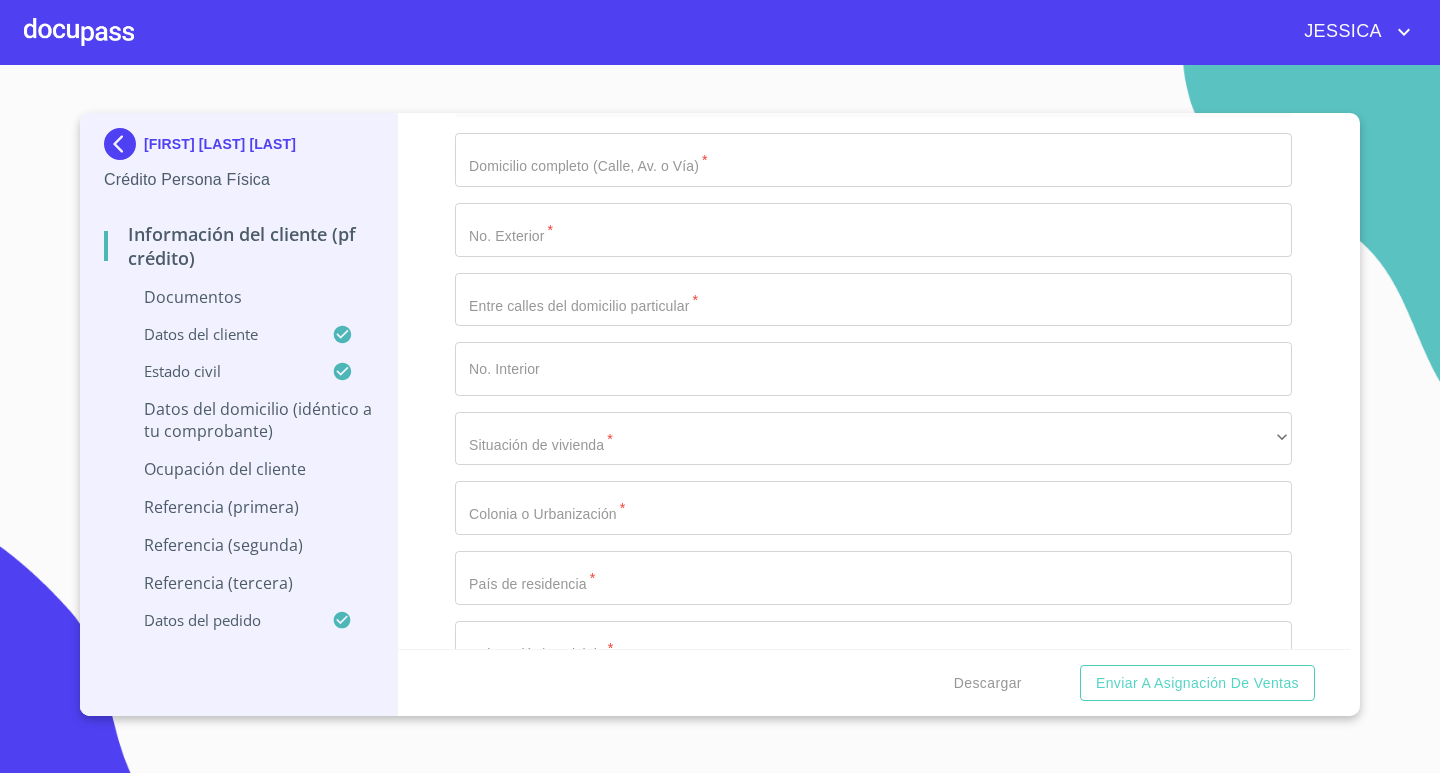 scroll, scrollTop: 5269, scrollLeft: 0, axis: vertical 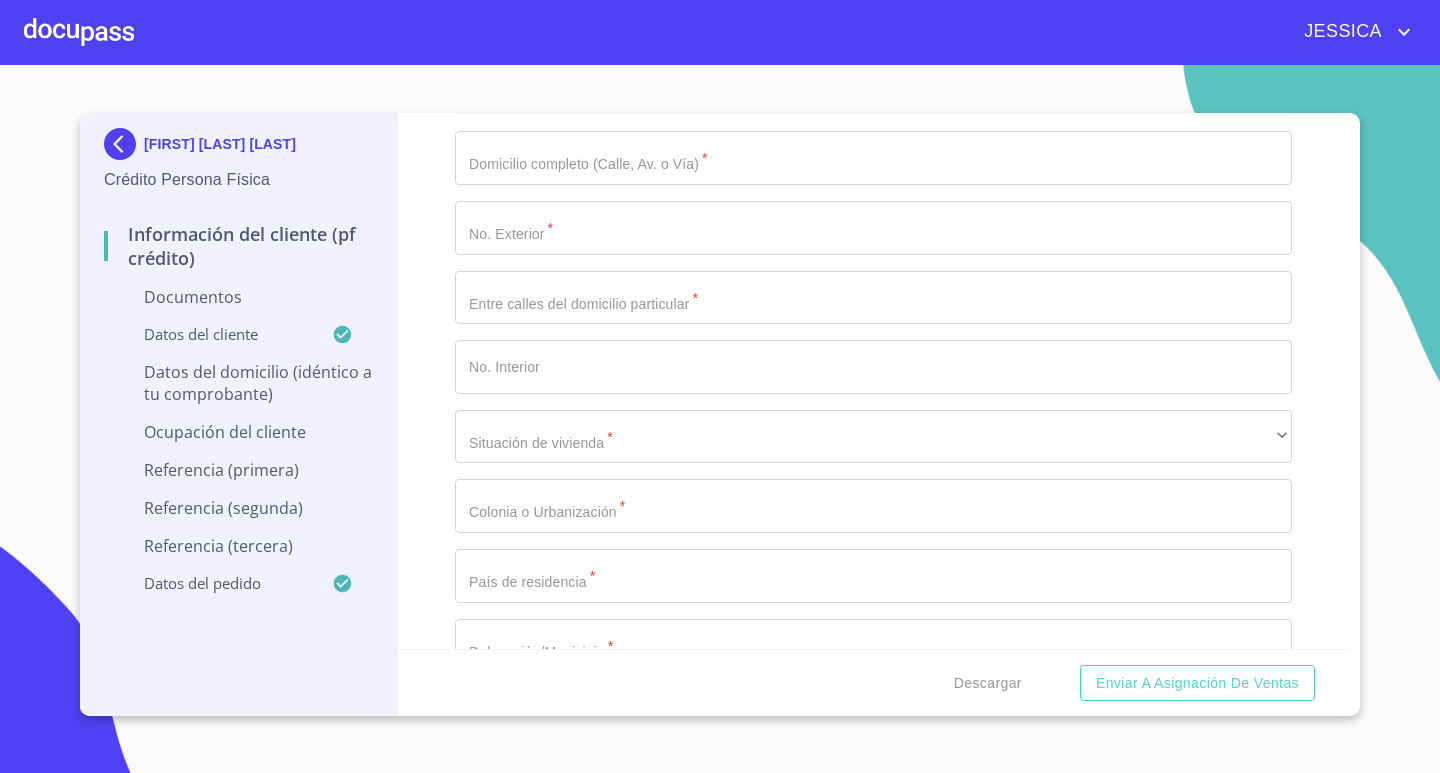 click on "Domicilio completo (Calle, Av. o Vía)   * ​ No. Exterior   * ​ Entre calles del domicilio particular   * ​ No. Interior ​ Situación de vivienda   * ​ ​ Colonia o Urbanización   * ​ País de residencia   * ​ Delegación/Municipio   * ​ Estado   * ​ ​ C.P.   * ​ Tiempo de residencia   * ​ ​" at bounding box center (873, 506) 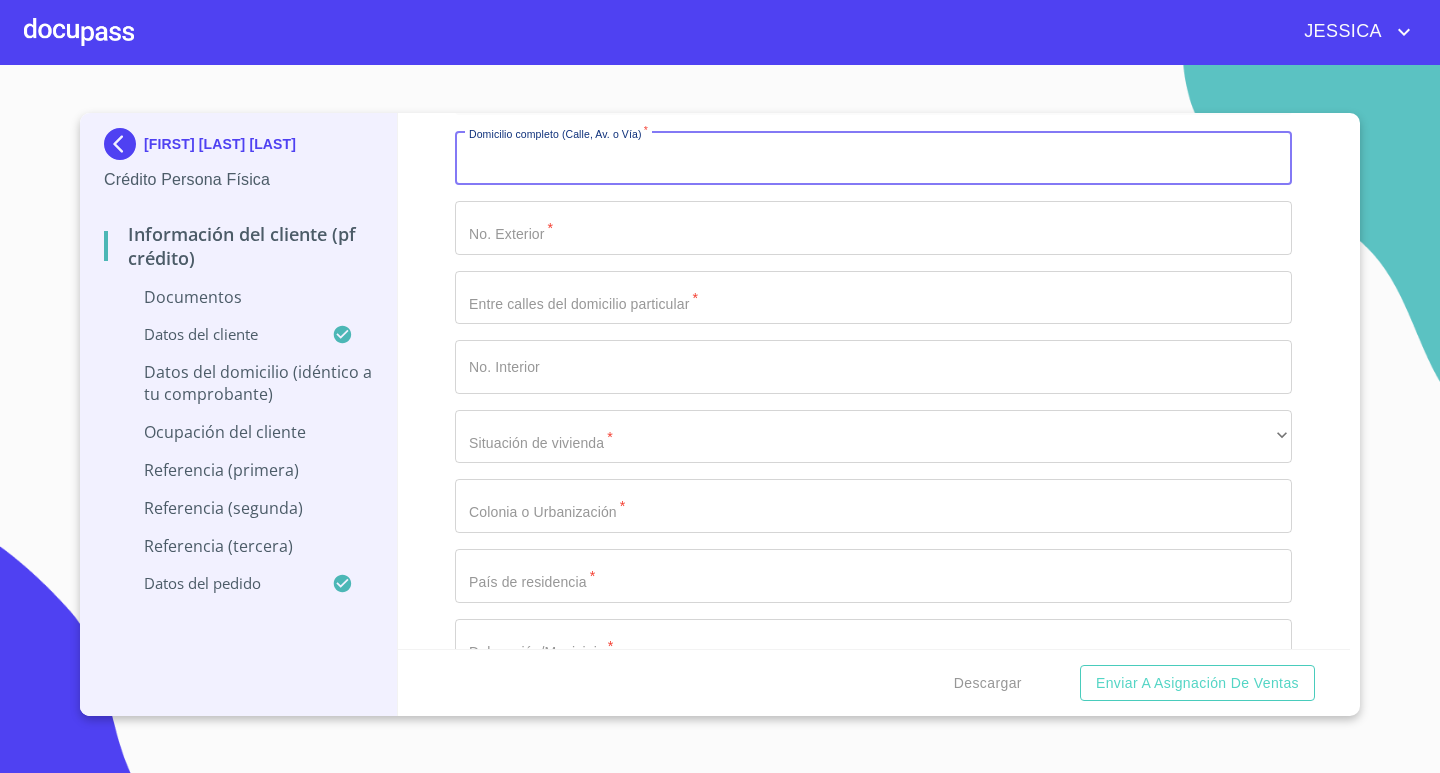 click on "Documento de identificación.   *" at bounding box center [873, 158] 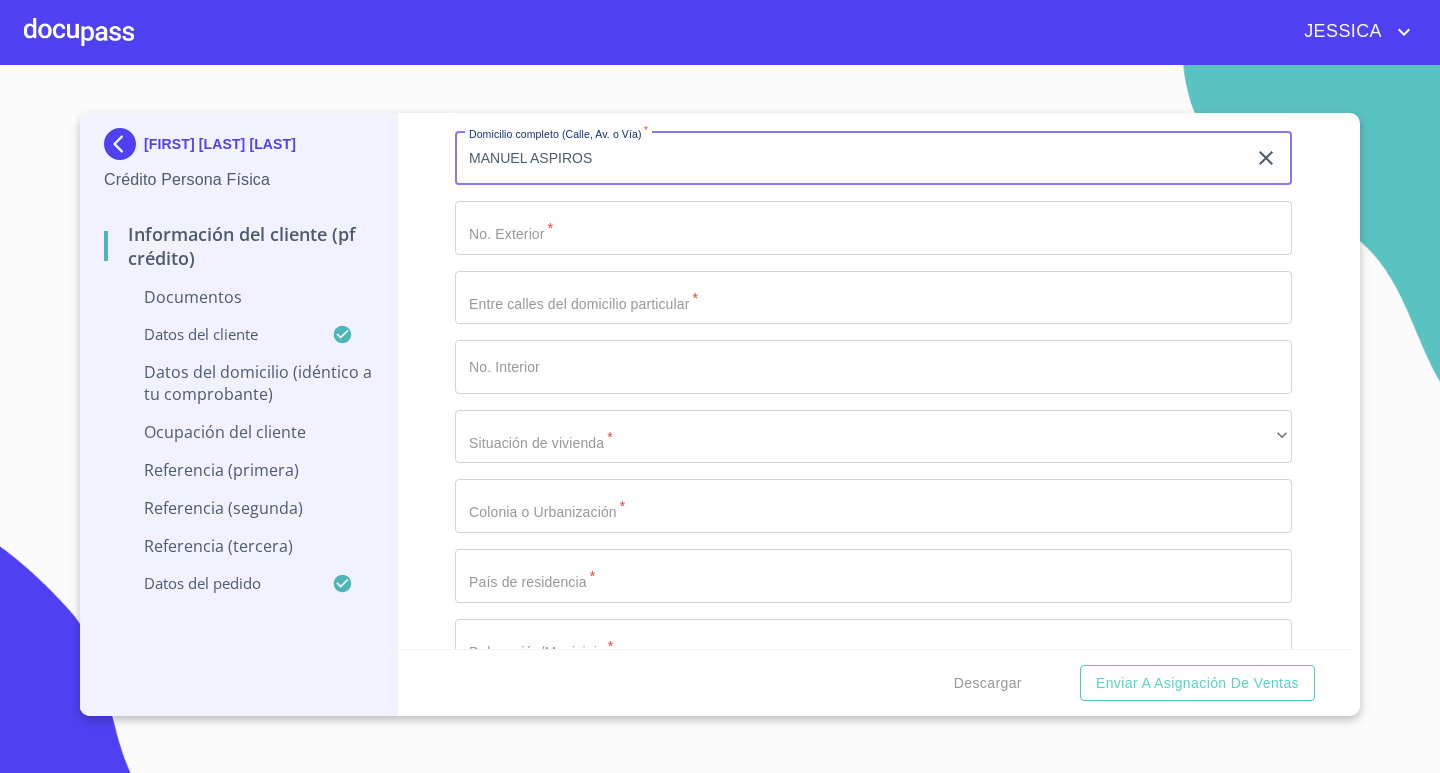 type on "MANUEL ASPIROS" 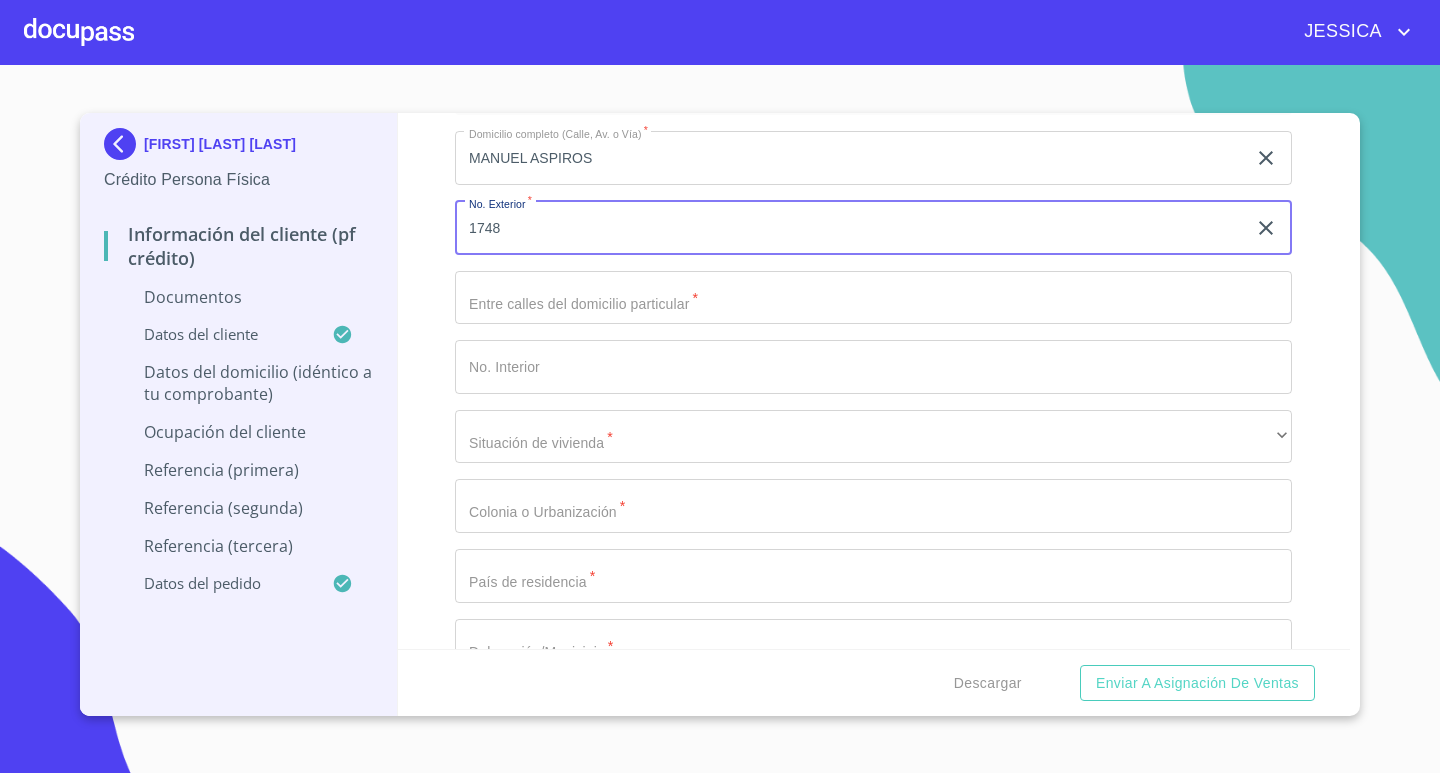 click on "1748" at bounding box center (850, 228) 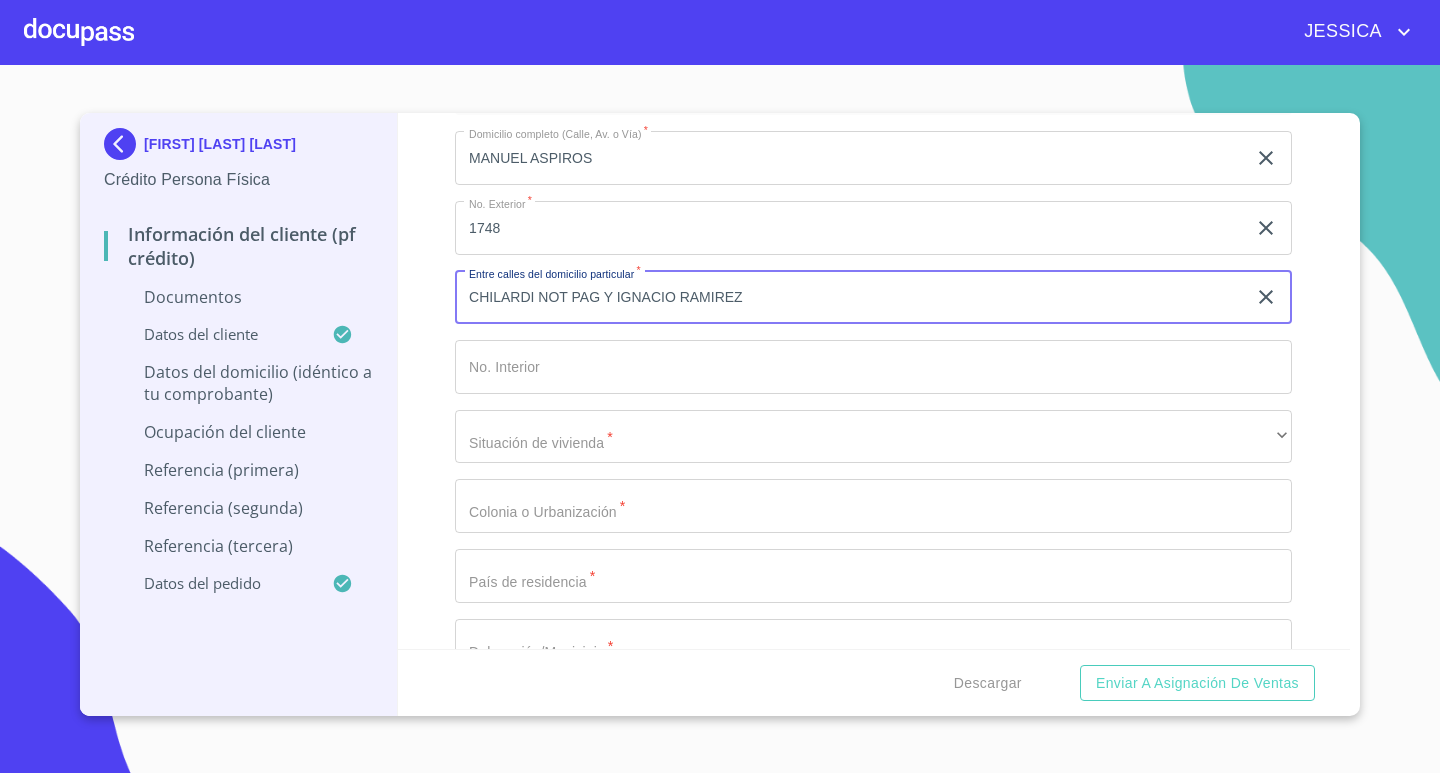 type on "CHILARDI NOT PAG Y IGNACIO RAMIREZ" 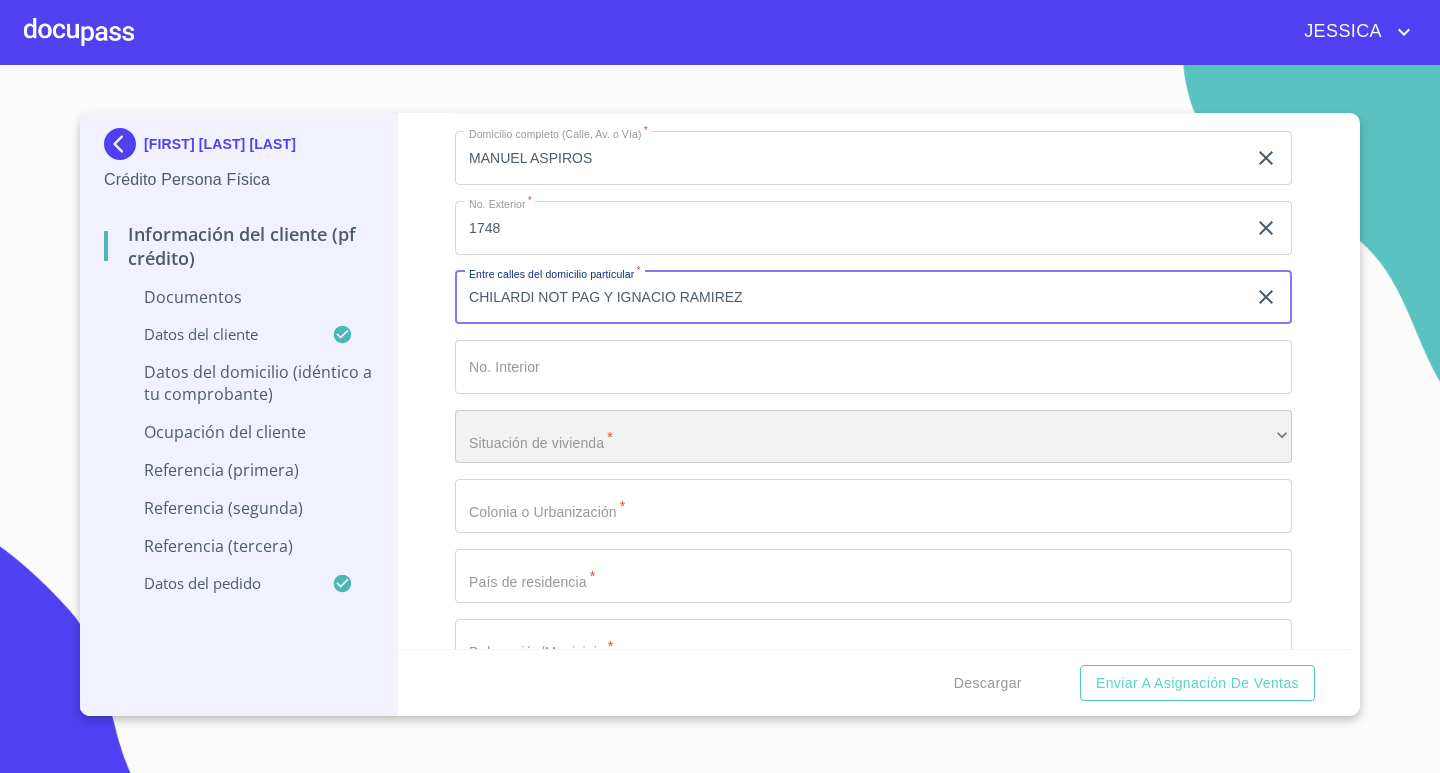 click on "​" at bounding box center (873, 437) 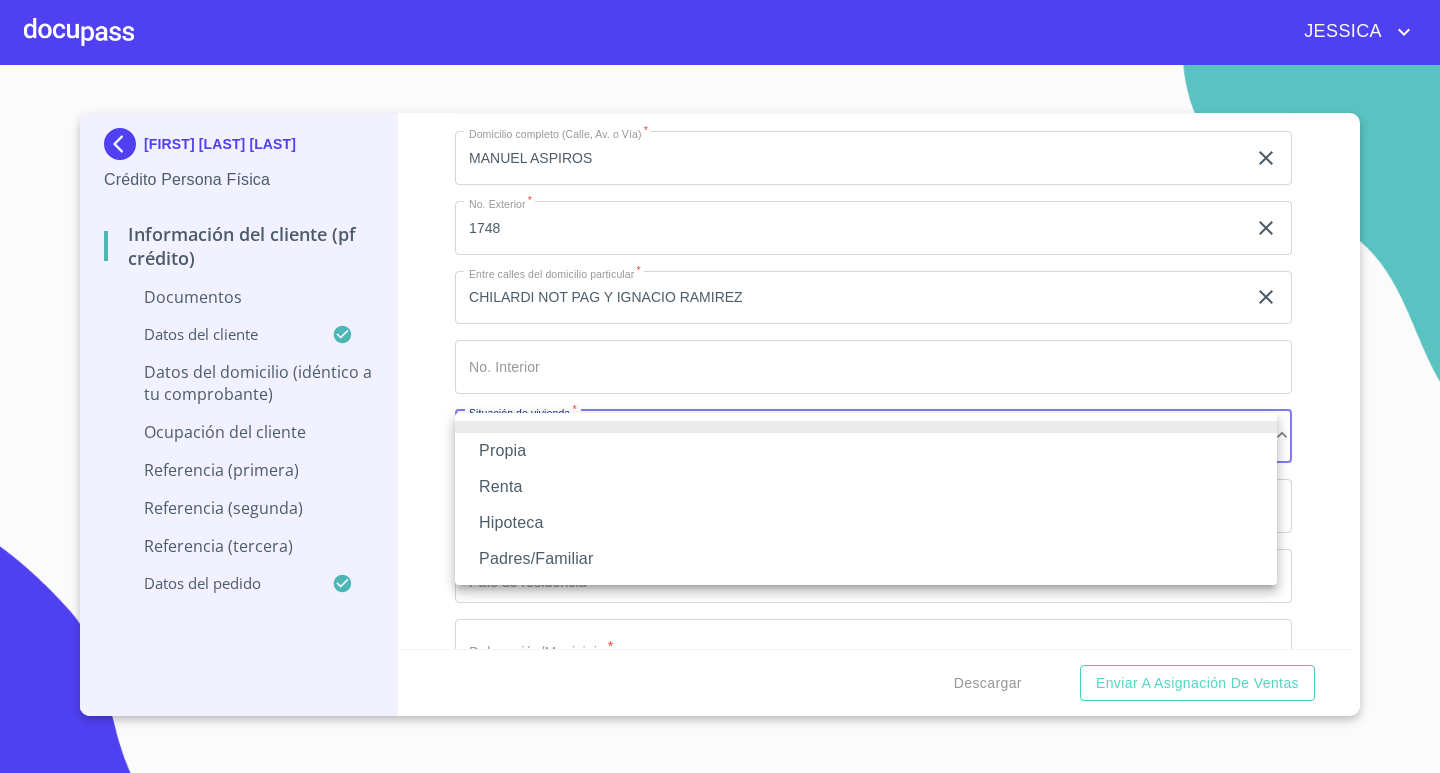 click at bounding box center (720, 386) 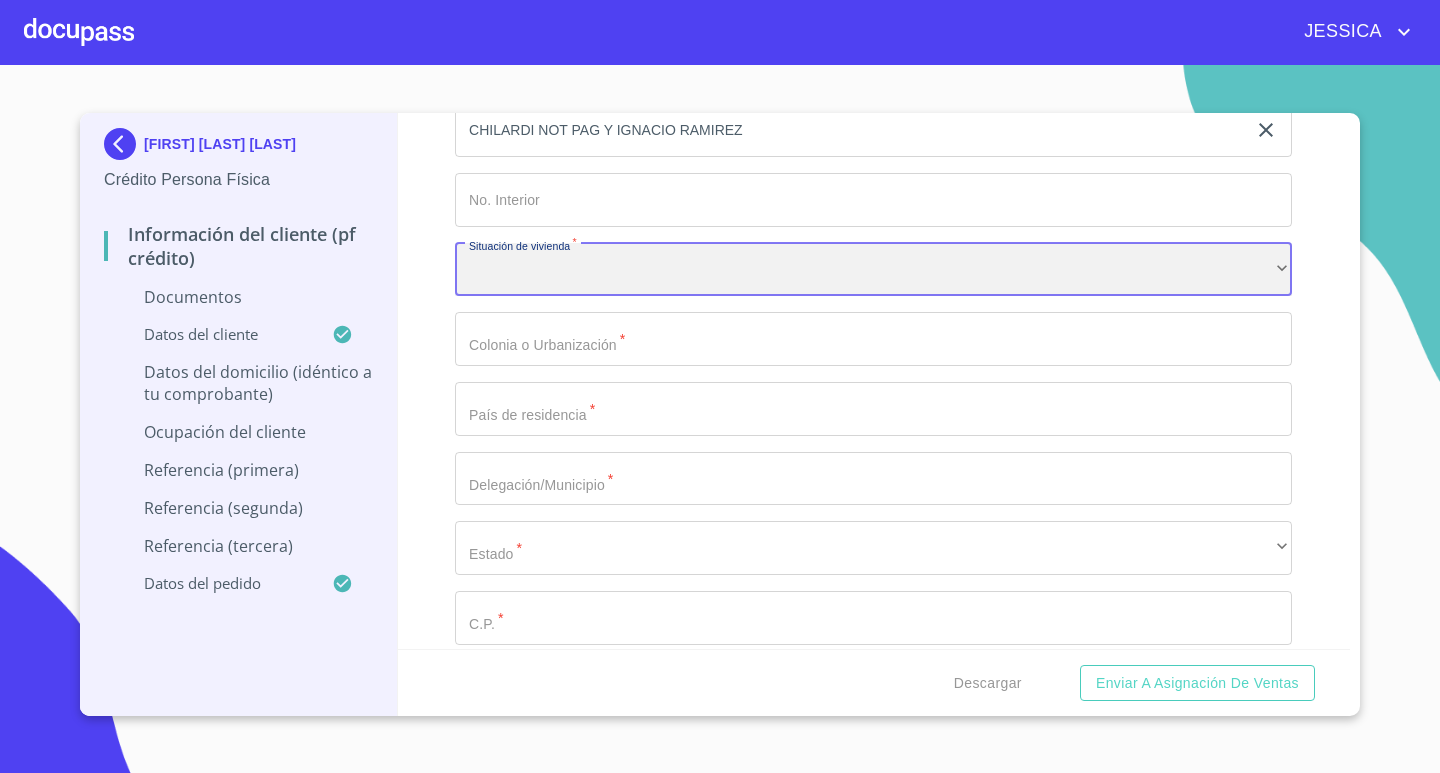scroll, scrollTop: 5469, scrollLeft: 0, axis: vertical 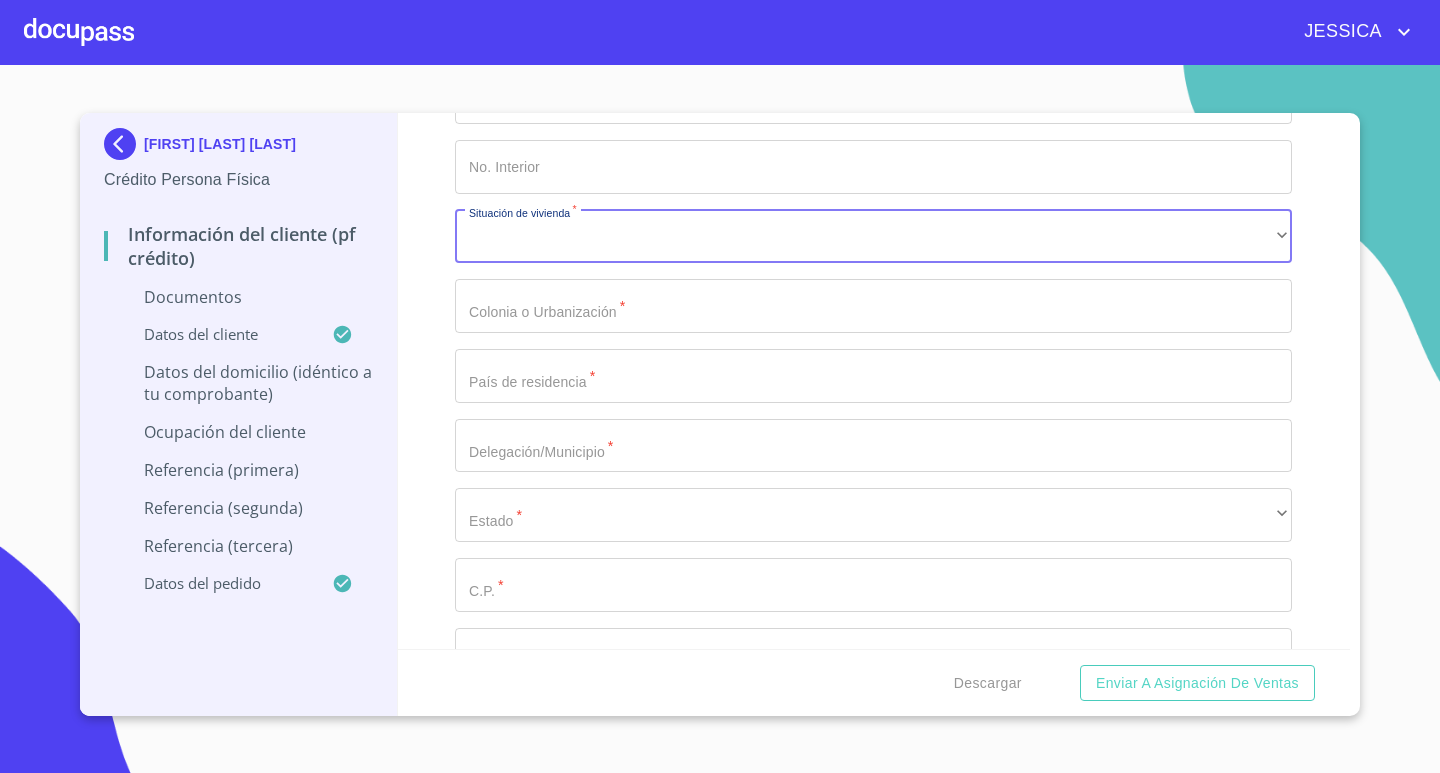 click on "Documento de identificación.   *" at bounding box center [850, -1177] 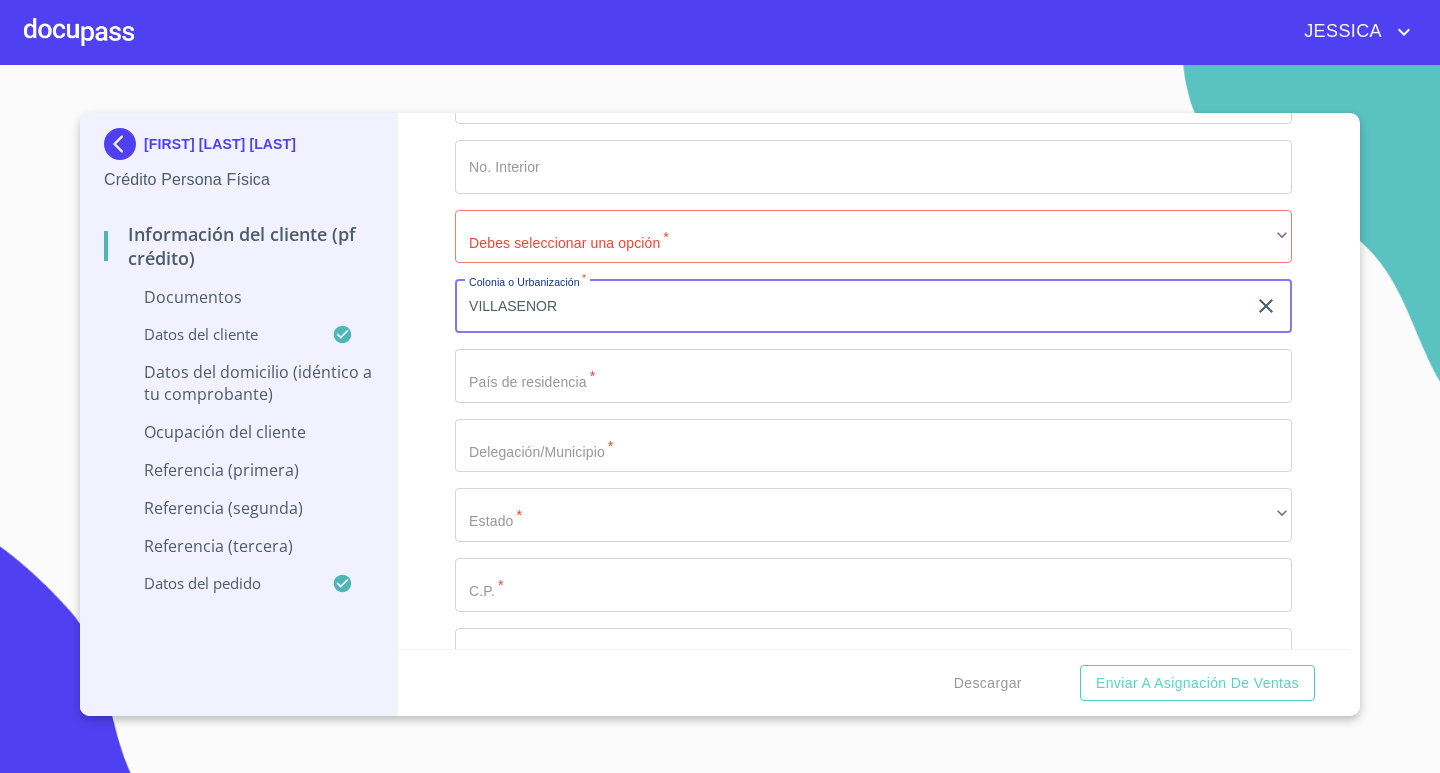type on "VILLASENOR" 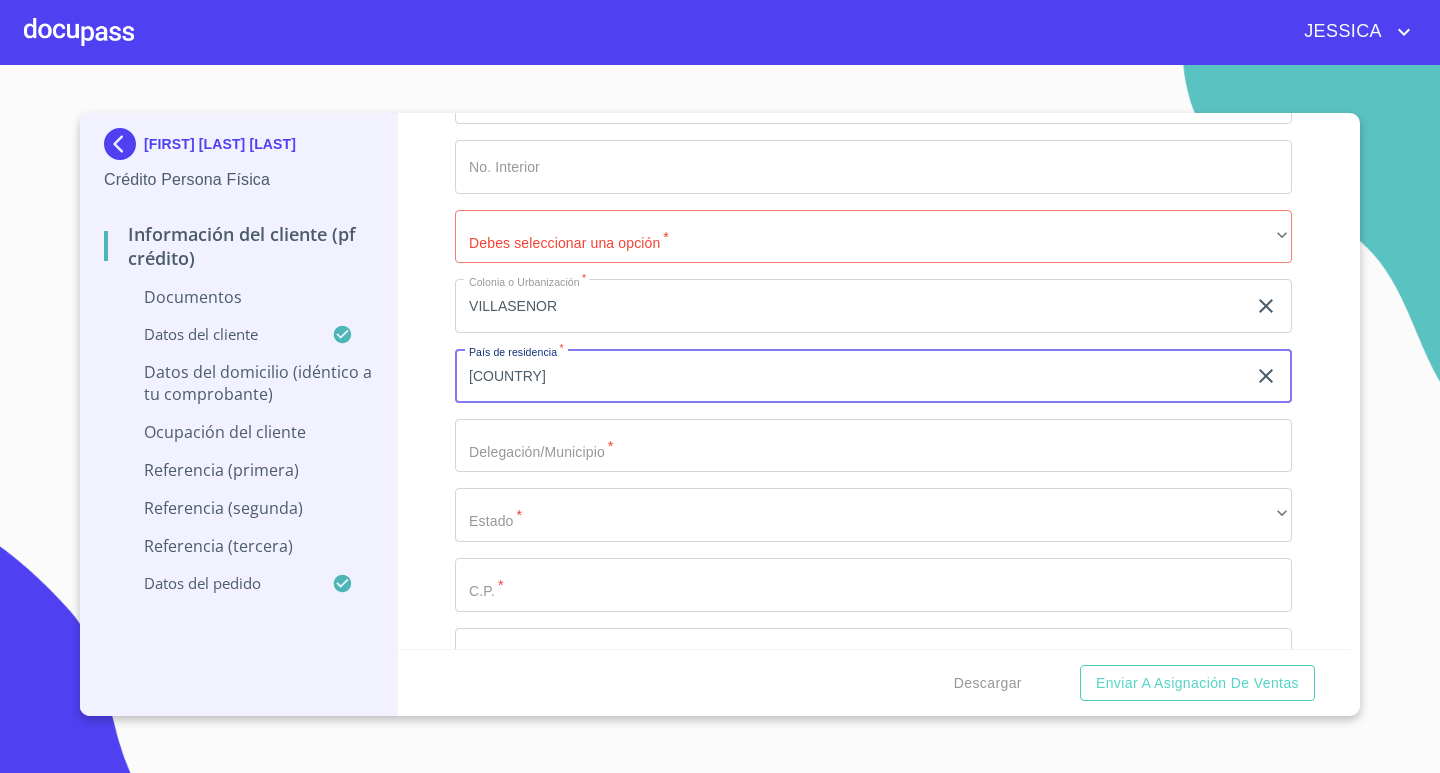 type on "[COUNTRY]" 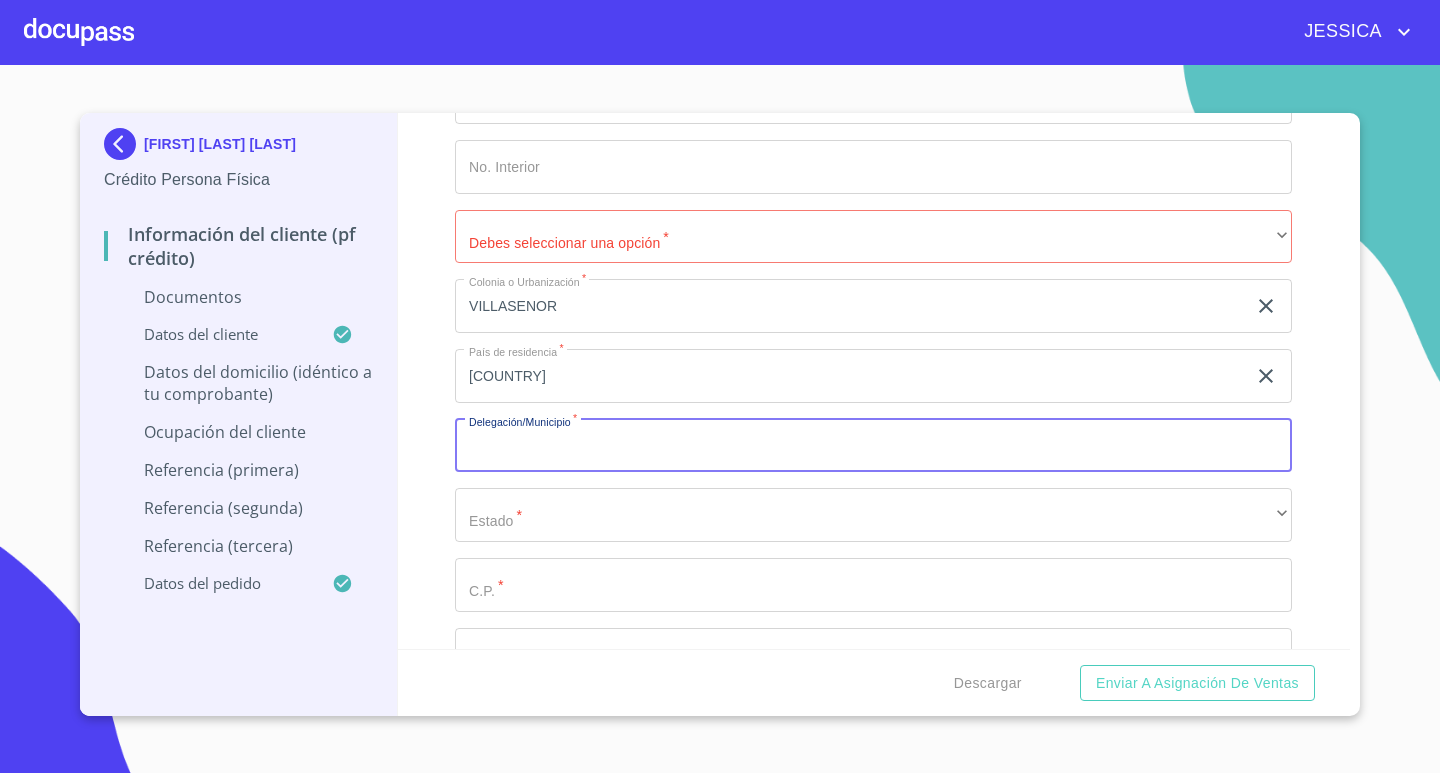 click on "Documento de identificación.   *" at bounding box center (873, 446) 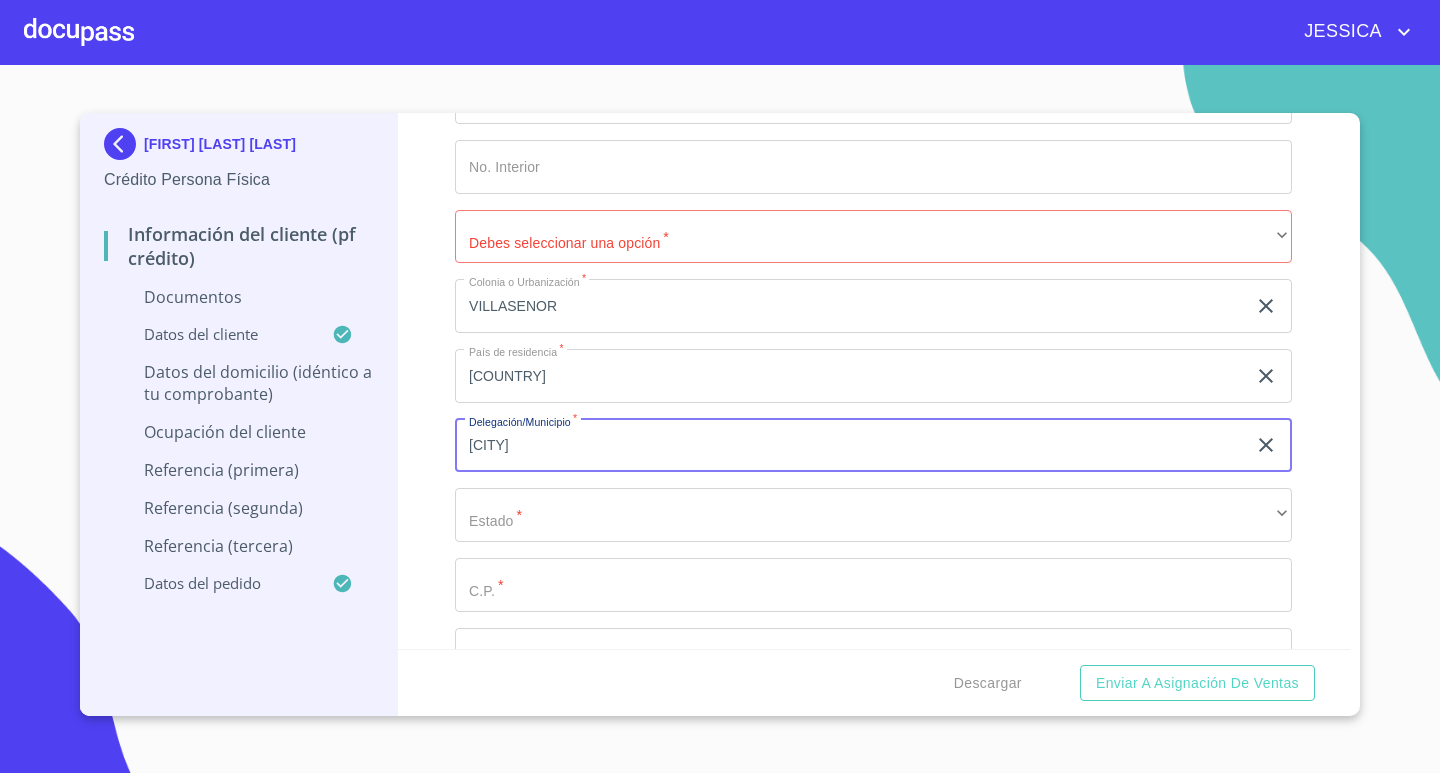 type on "[CITY]" 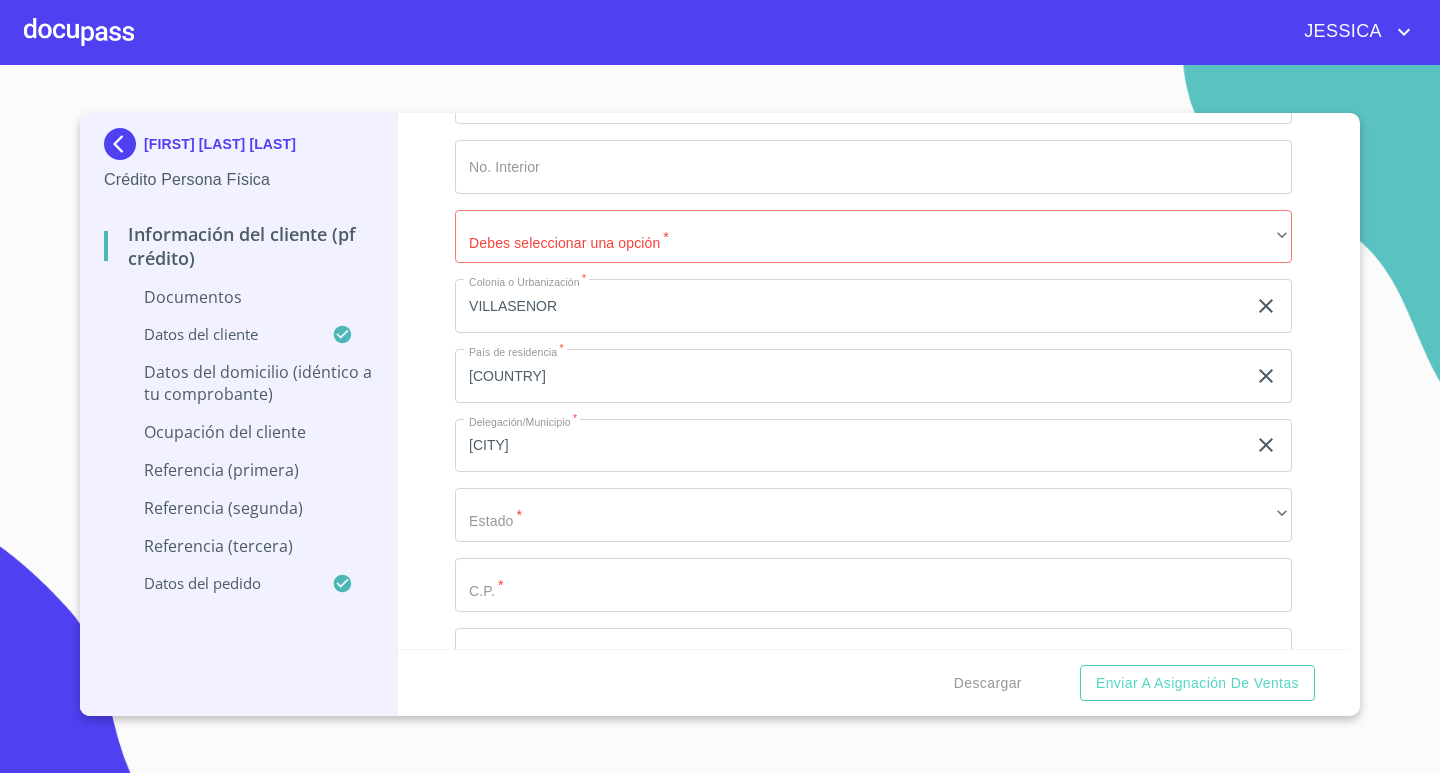 click on "Información del cliente (PF crédito)   Documentos Documento de identificación.   * INE ​ Identificación Oficial * Identificación Oficial Identificación Oficial Comprobante de Domicilio * Arrastra o selecciona el (los) documento(s) para agregar Fuente de ingresos   * Independiente/Dueño de negocio/Persona Moral ​ Comprobante de Ingresos mes 1 * Arrastra o selecciona el (los) documento(s) para agregar Comprobante de Ingresos mes 2 * Arrastra o selecciona el (los) documento(s) para agregar Comprobante de Ingresos mes 3 * Arrastra o selecciona el (los) documento(s) para agregar CURP * CURP CURP Constancia de situación fiscal Constancia de situación fiscal Constancia de situación fiscal Datos del cliente Apellido Paterno   * [LAST] ​ Apellido Materno   * [LAST] ​ Primer nombre   * [FIRST] ​ Segundo Nombre [FIRST] ​ Fecha de nacimiento * [DATE] ​ RFC   * [RFC] ​ CURP   * [CURP] ​ ID de Identificación [ID] ​ Nacionalidad   * [NATIONALITY] ​" at bounding box center [874, 381] 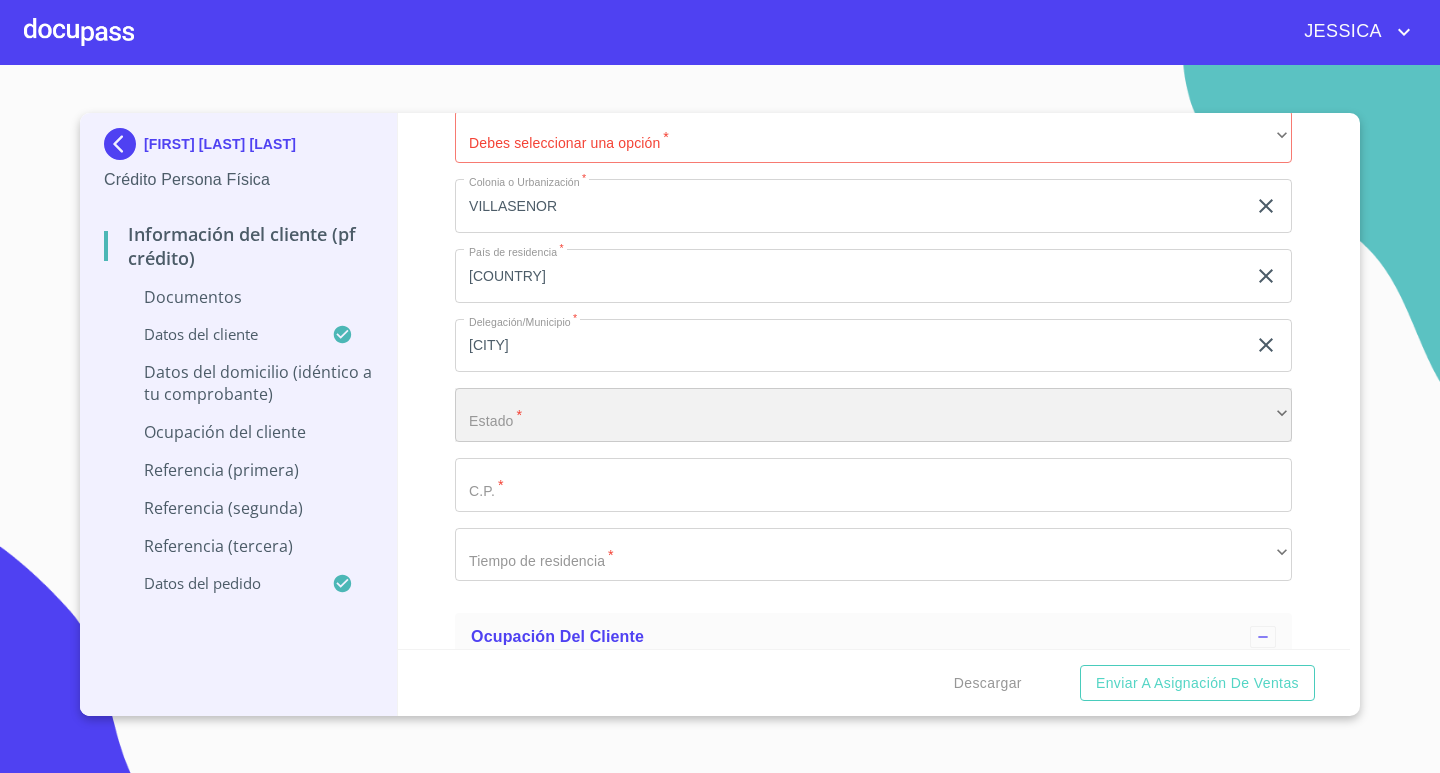 click on "​" at bounding box center (873, 415) 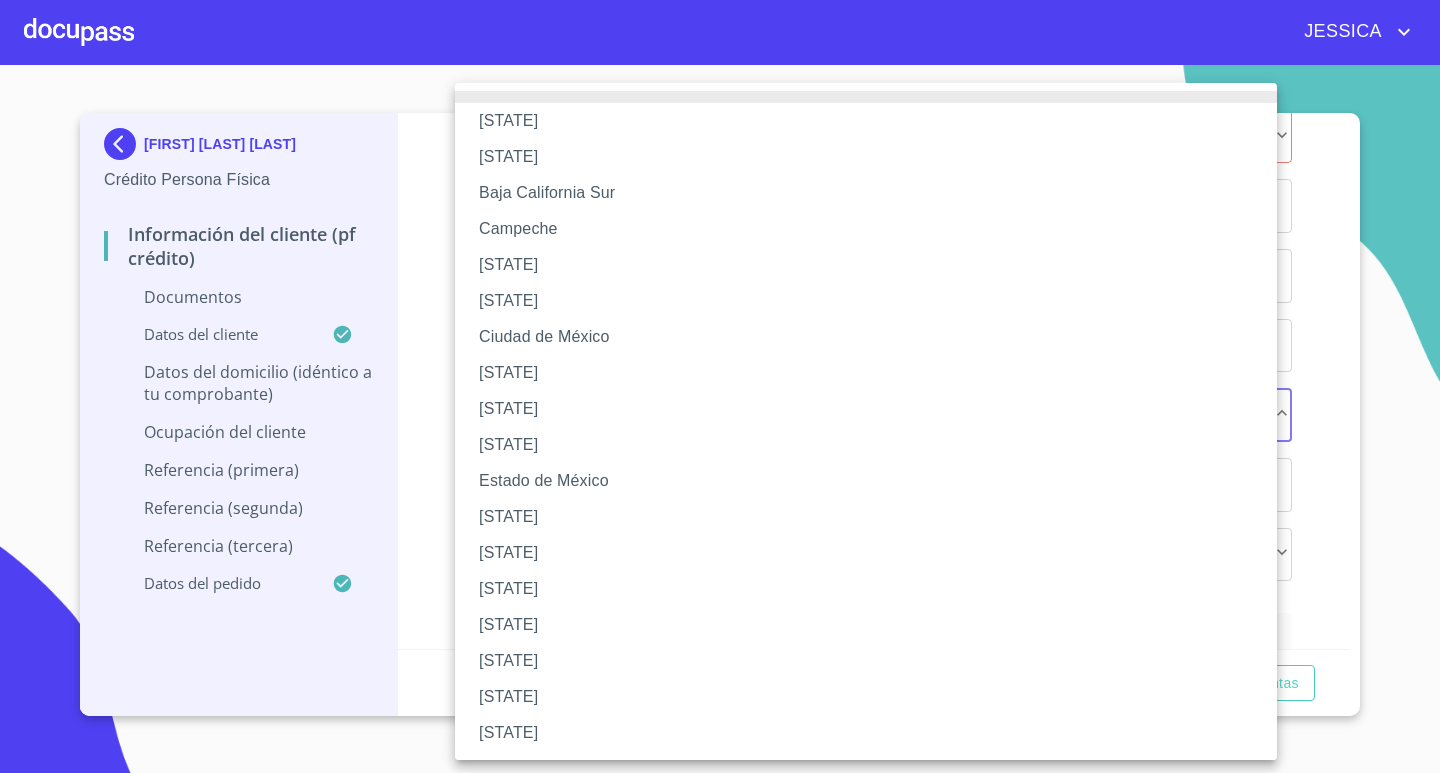 click on "[STATE]" at bounding box center (873, 625) 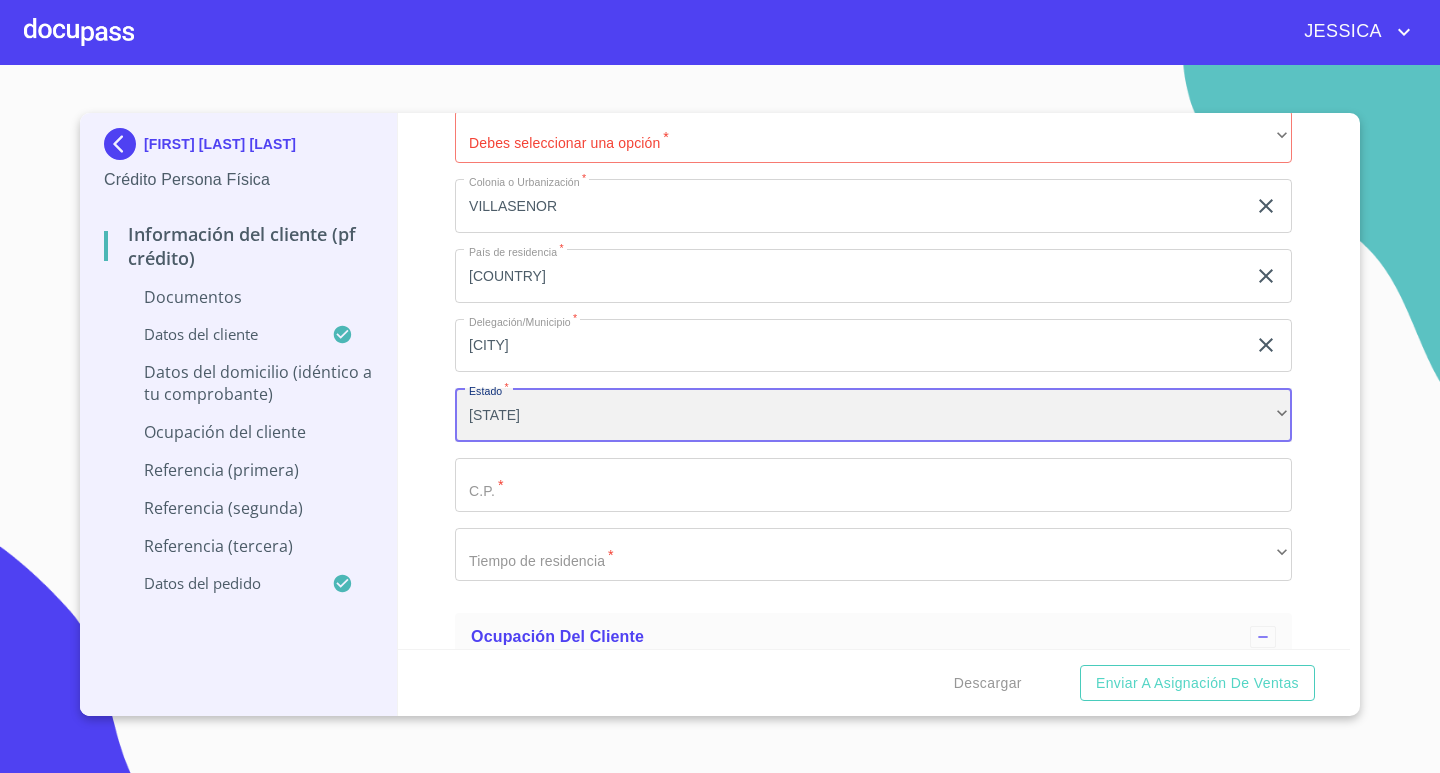 scroll, scrollTop: 5669, scrollLeft: 0, axis: vertical 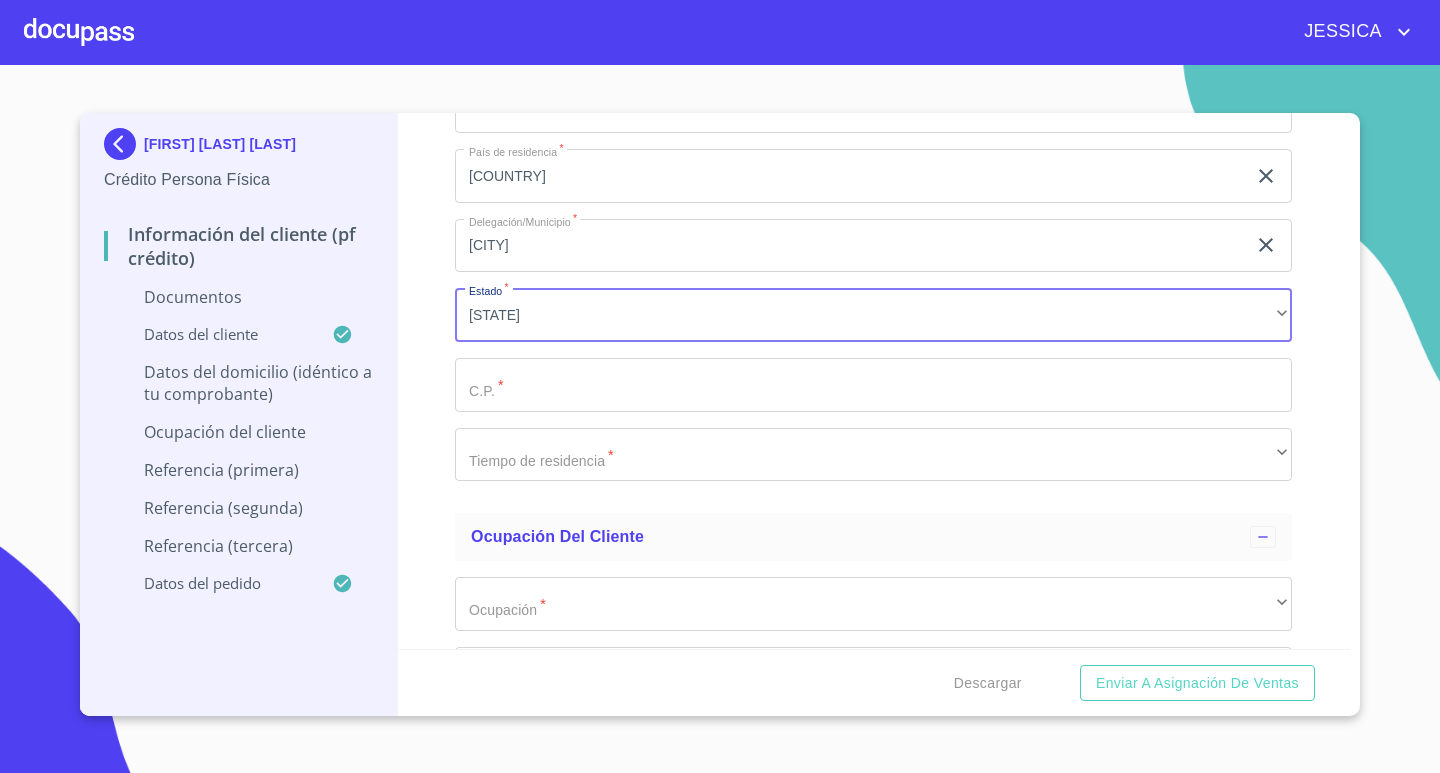 click on "Documento de identificación.   *" at bounding box center [850, -1377] 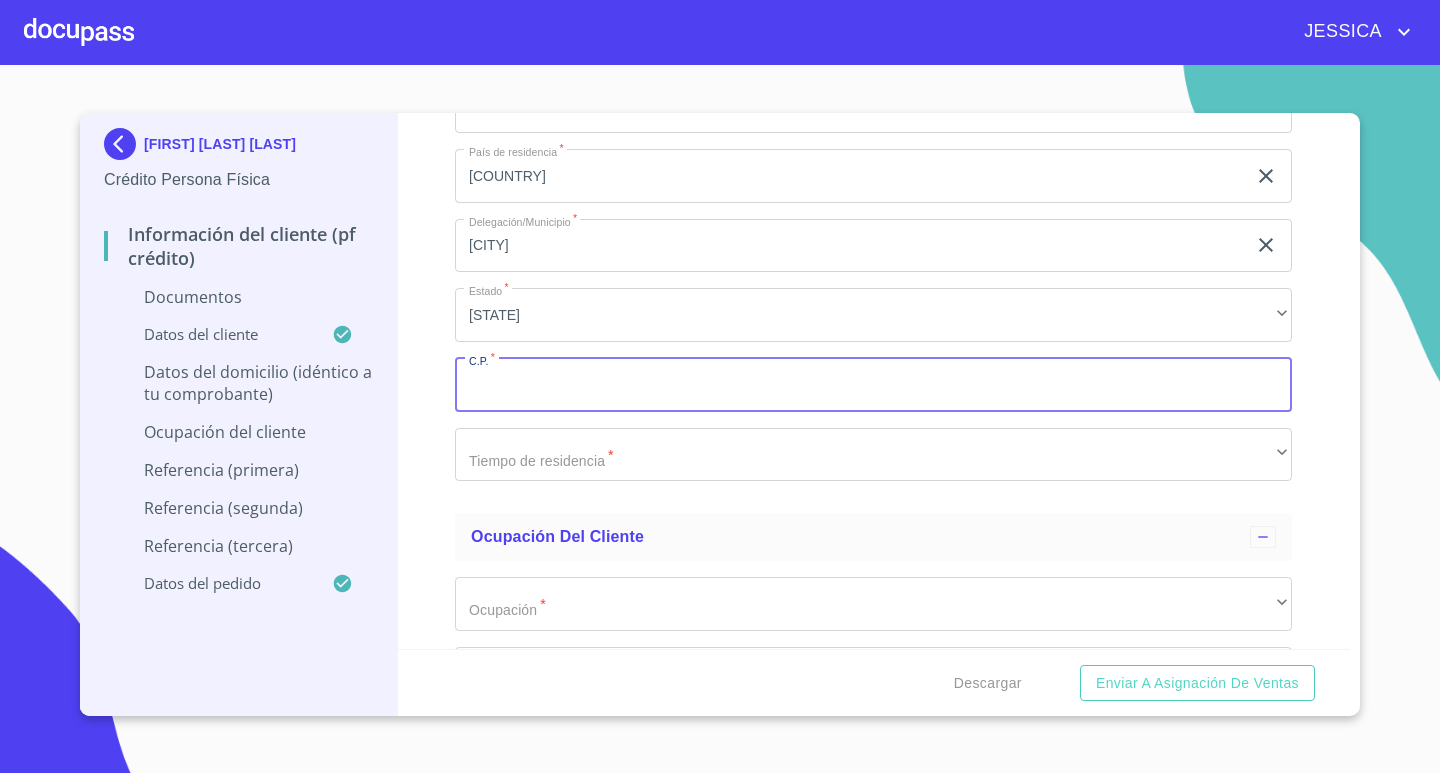 click on "Documento de identificación.   *" at bounding box center [873, 385] 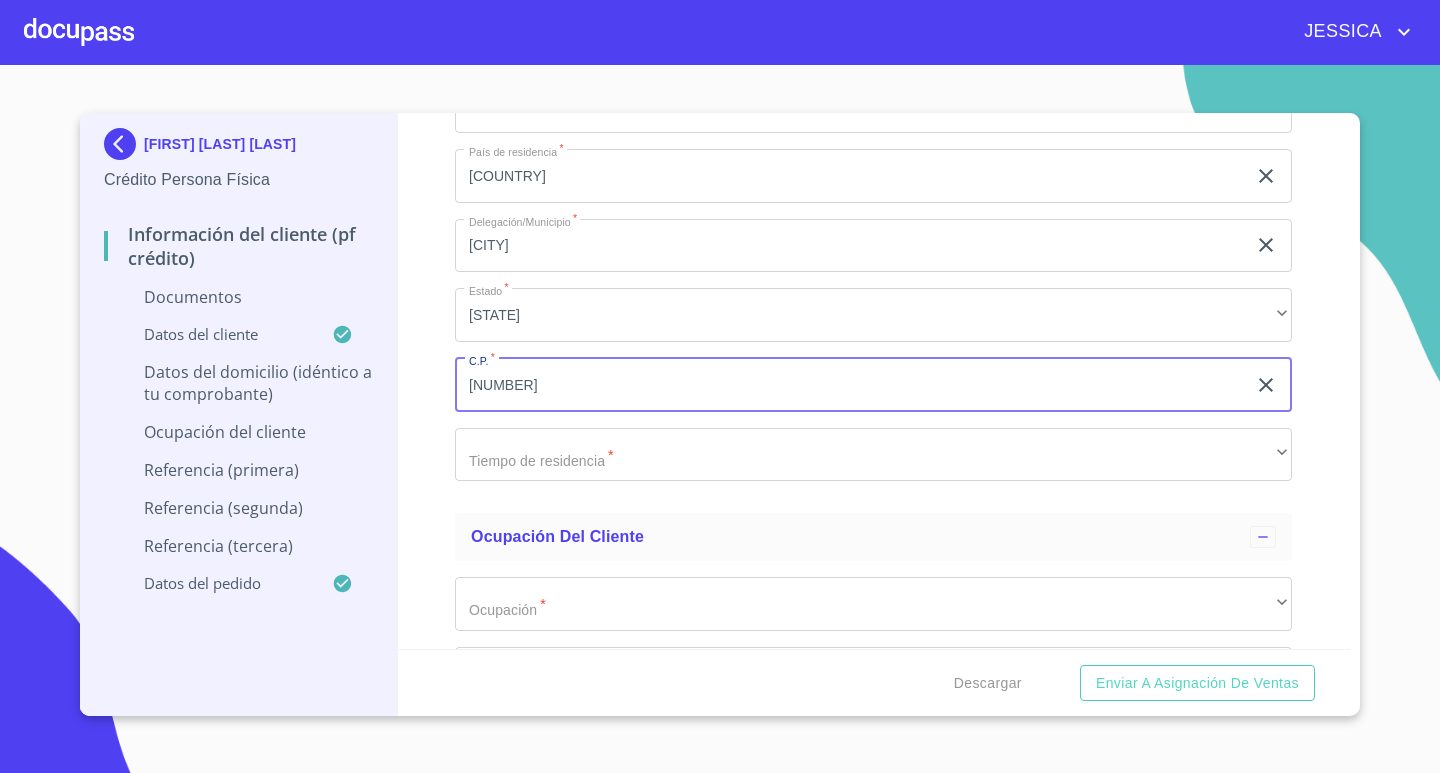 type on "[NUMBER]" 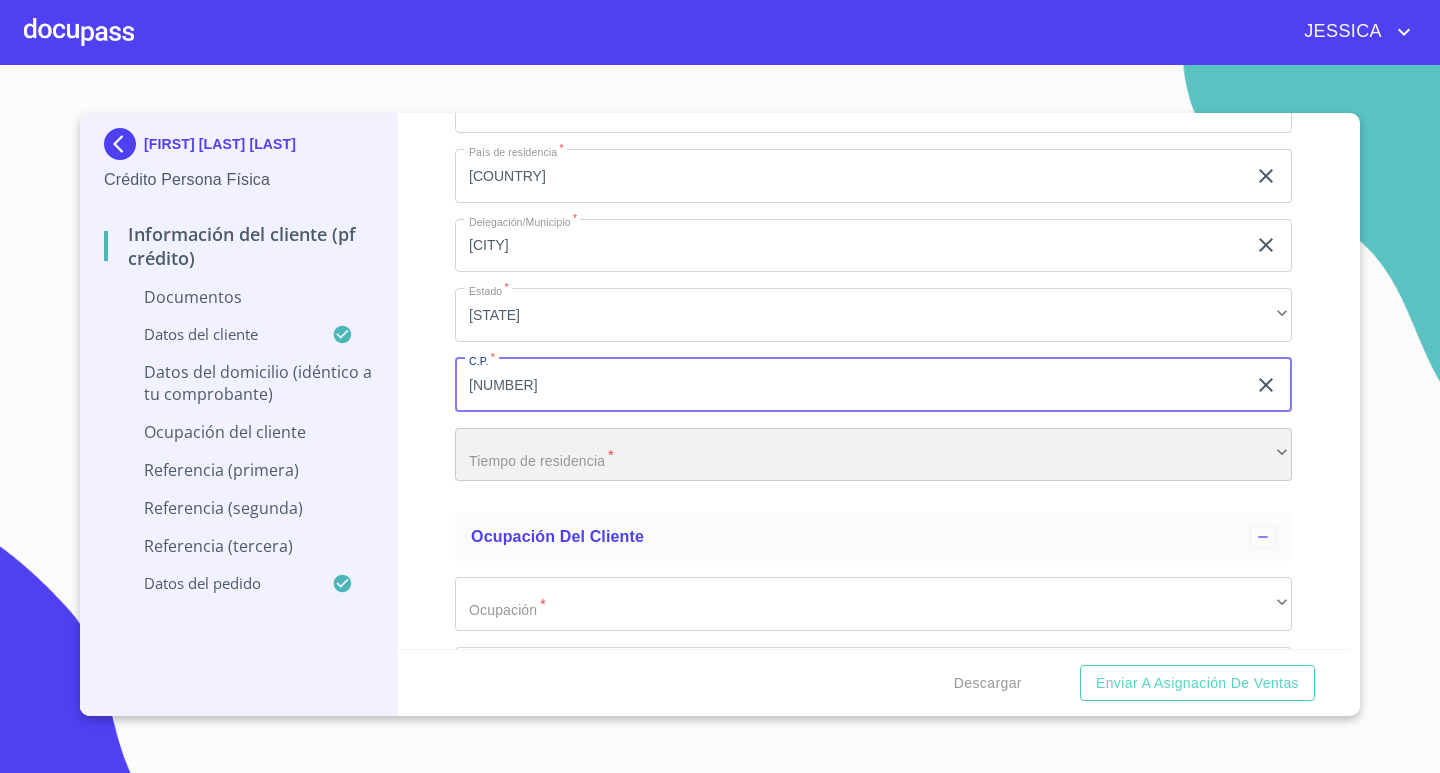 click on "​" at bounding box center [873, 455] 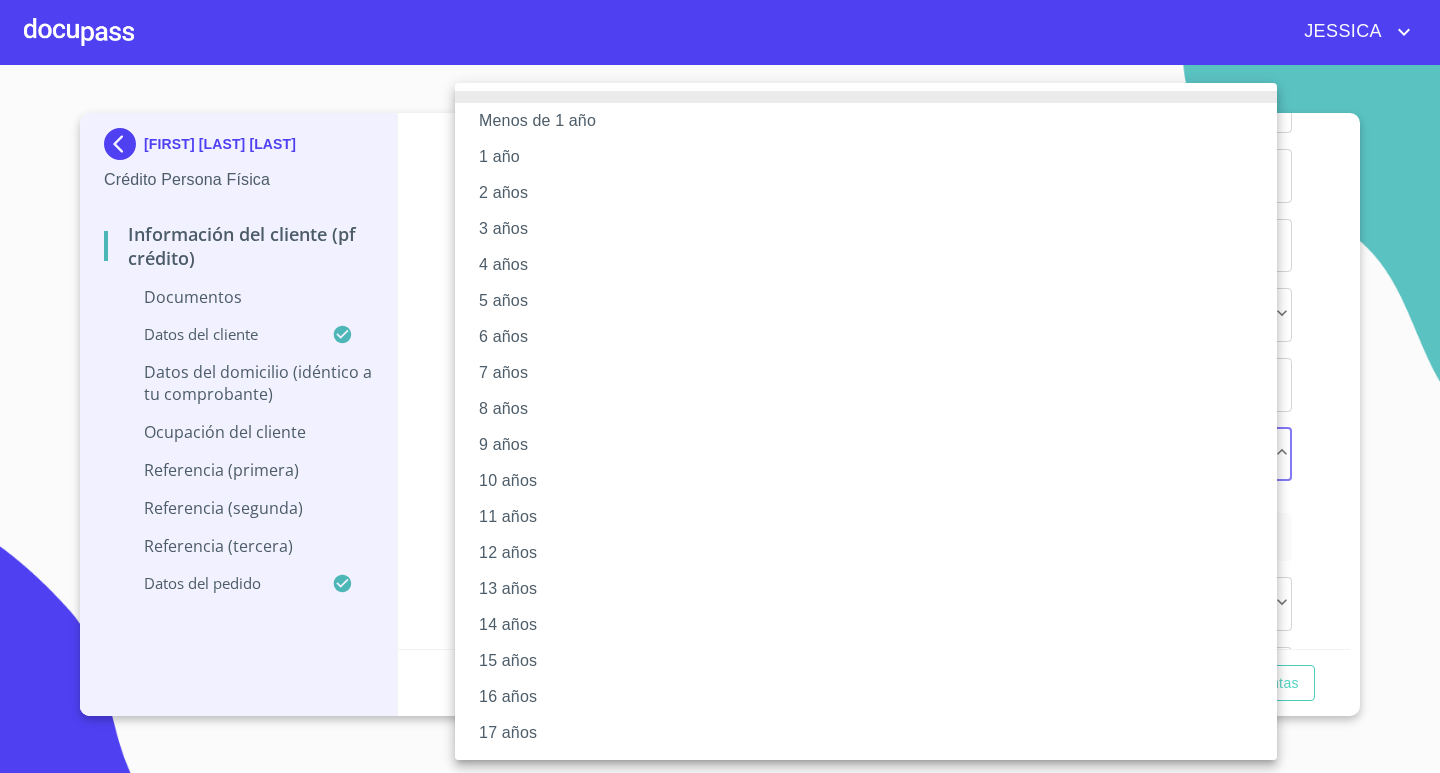 click at bounding box center (720, 386) 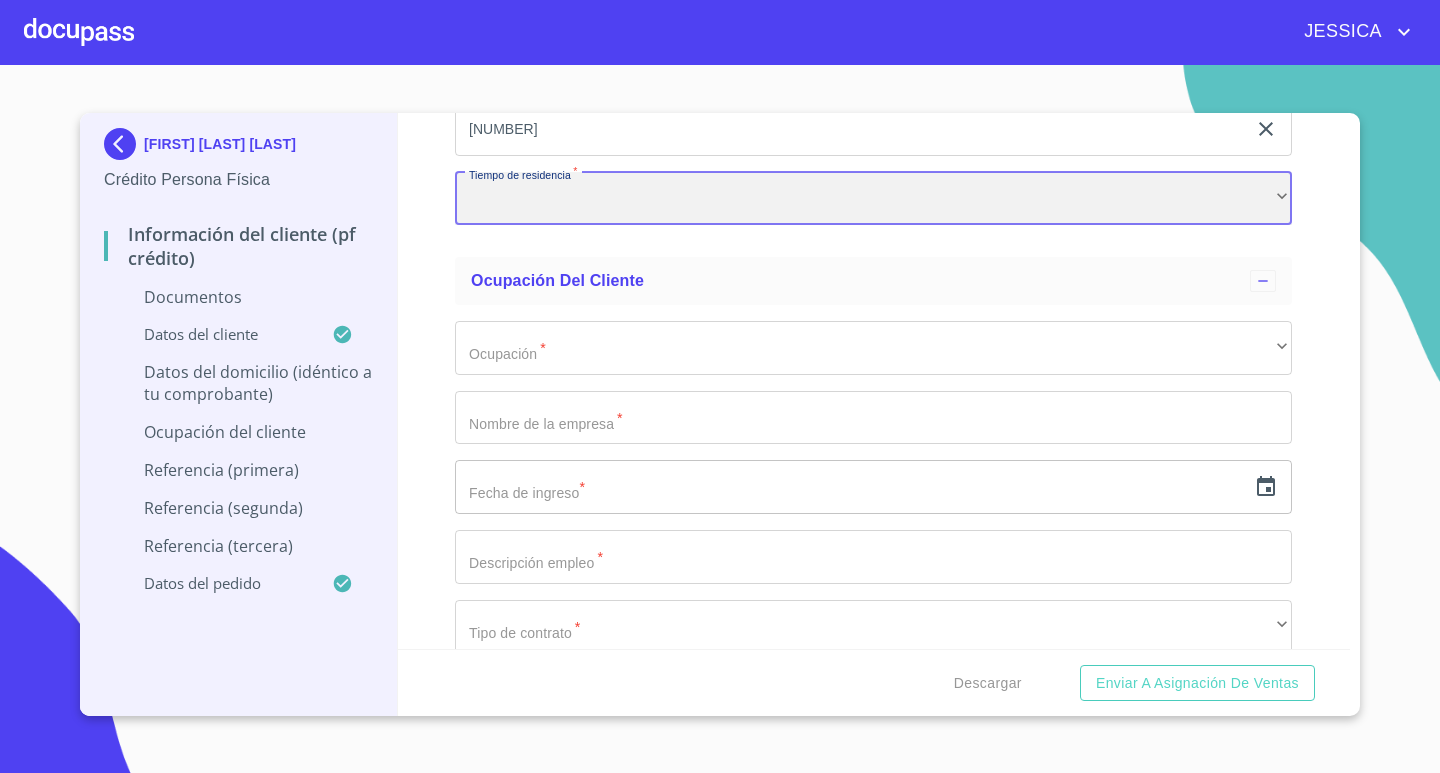 scroll, scrollTop: 5969, scrollLeft: 0, axis: vertical 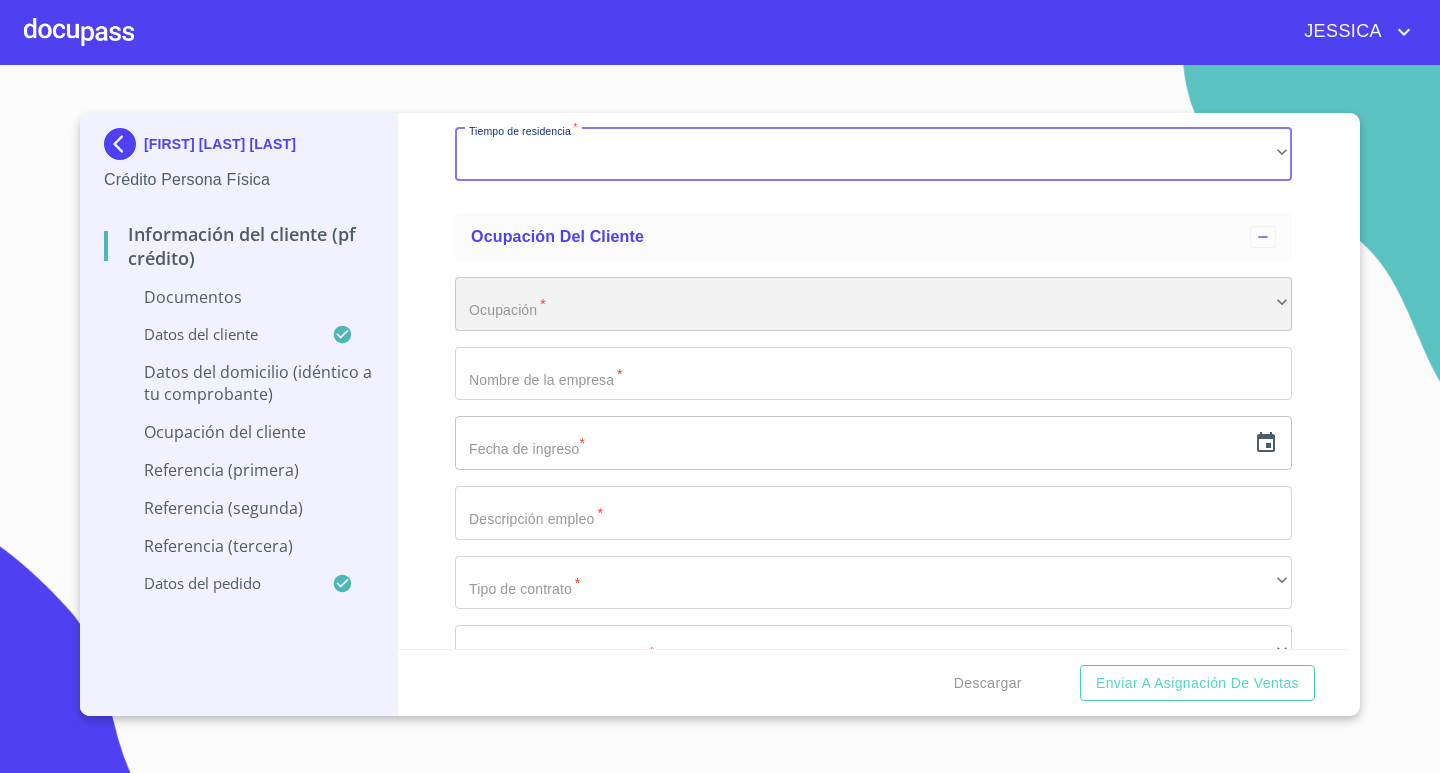 click on "​" at bounding box center (873, 304) 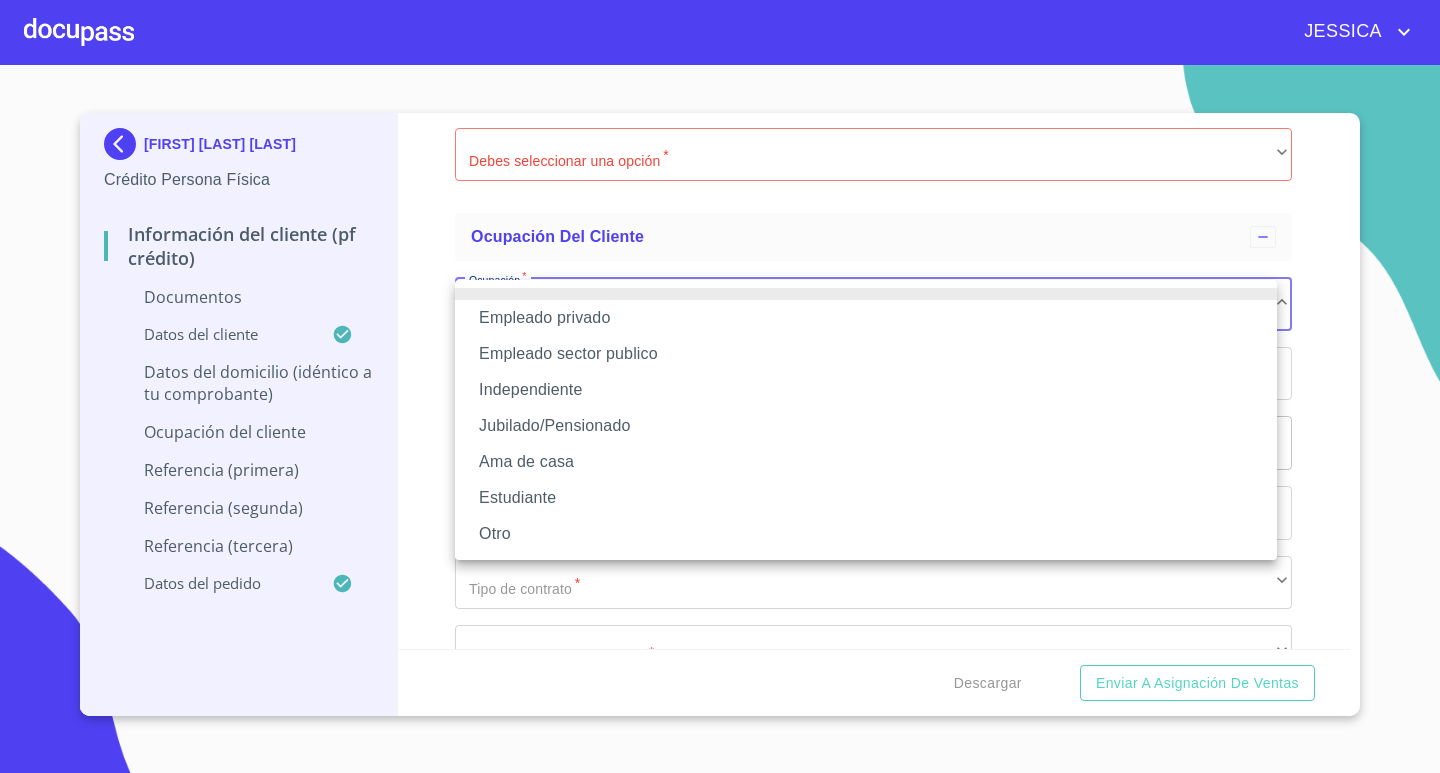 click on "Empleado privado" at bounding box center [866, 318] 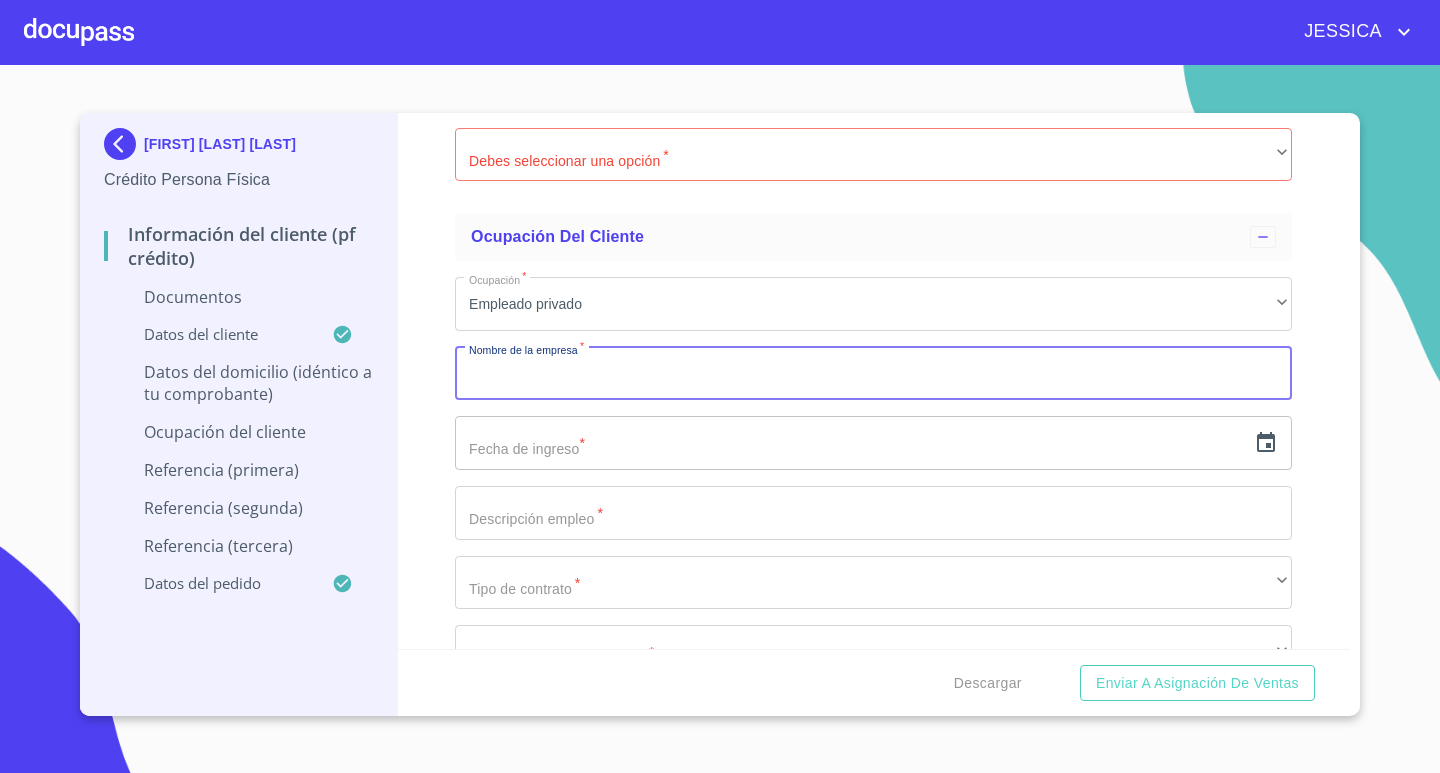 click on "Documento de identificación.   *" at bounding box center [873, 374] 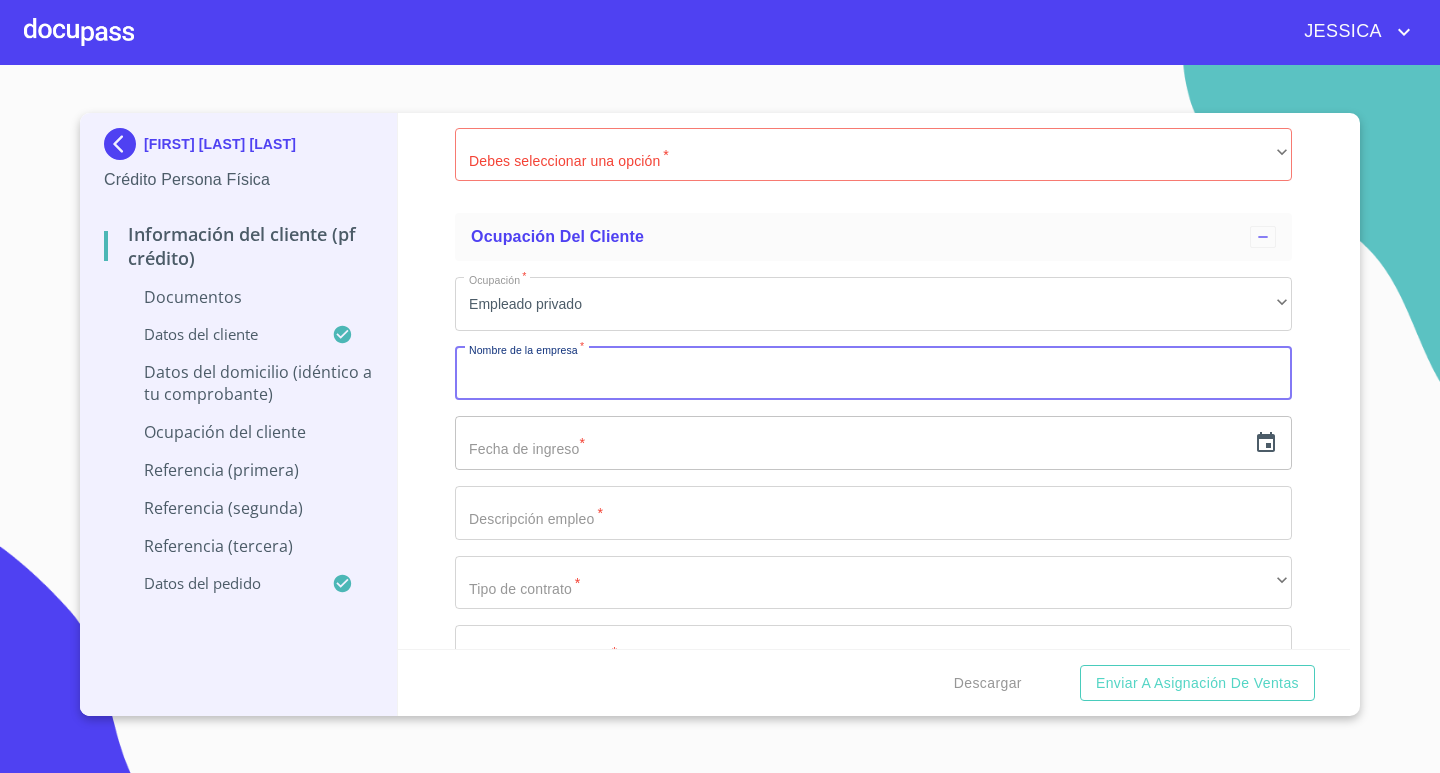 click on "Documento de identificación.   *" at bounding box center (873, 374) 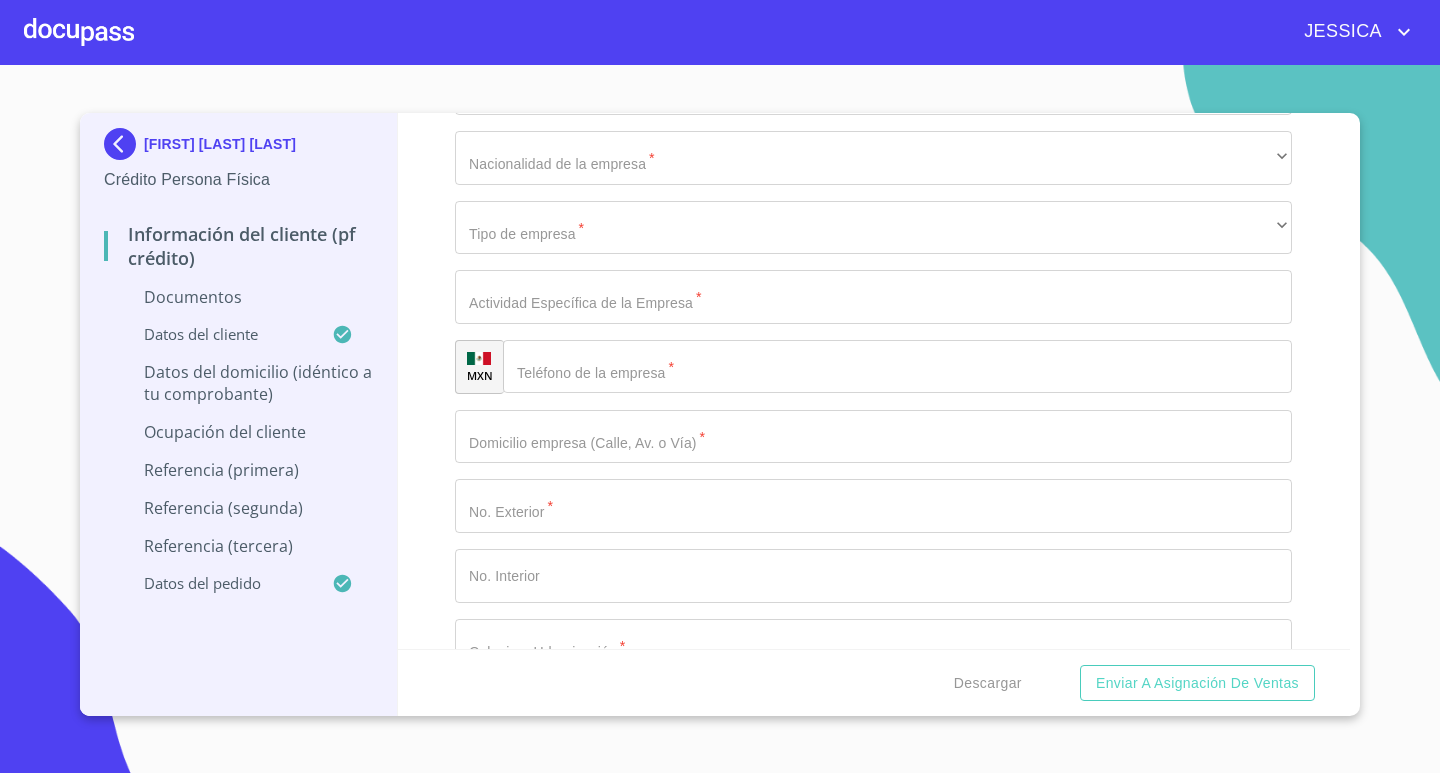 scroll, scrollTop: 6469, scrollLeft: 0, axis: vertical 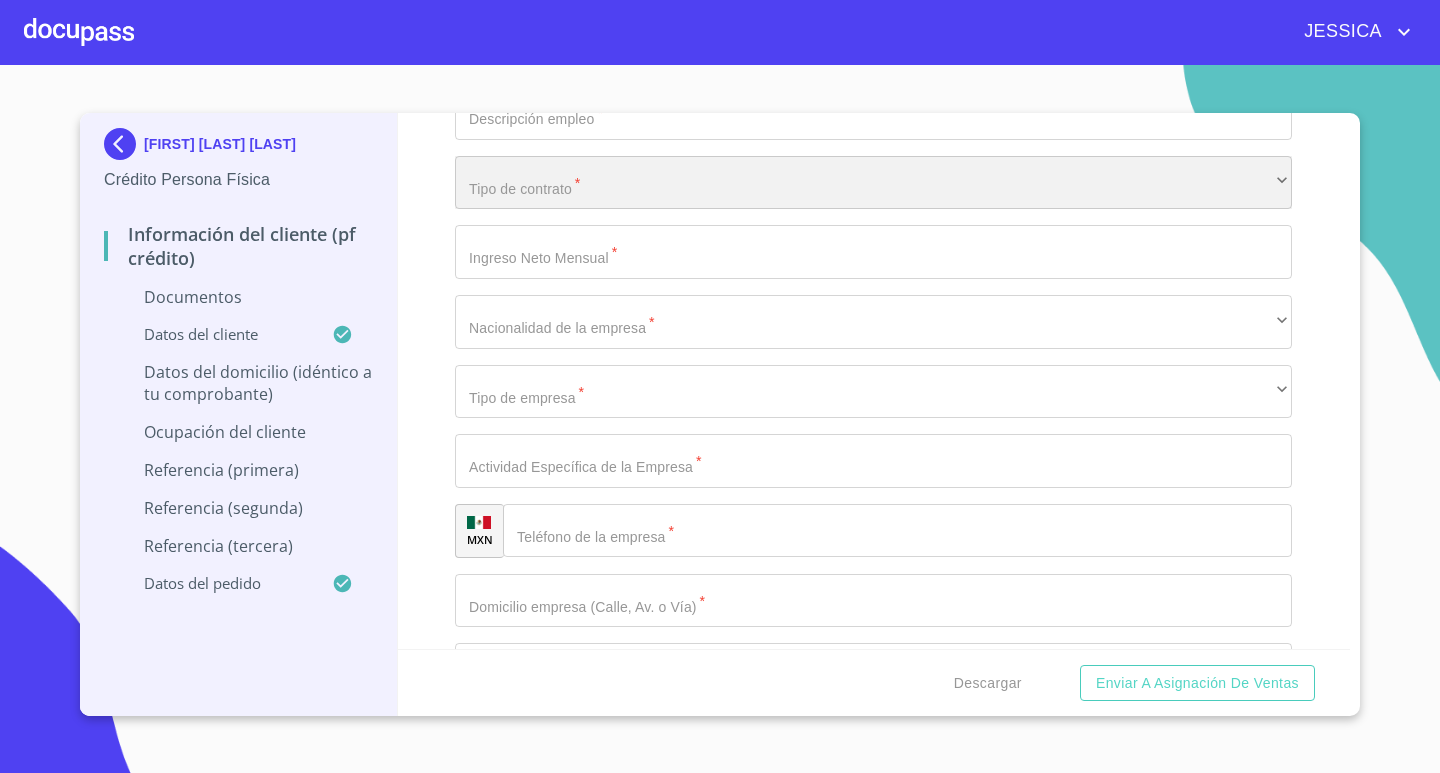 click on "​" at bounding box center (873, 183) 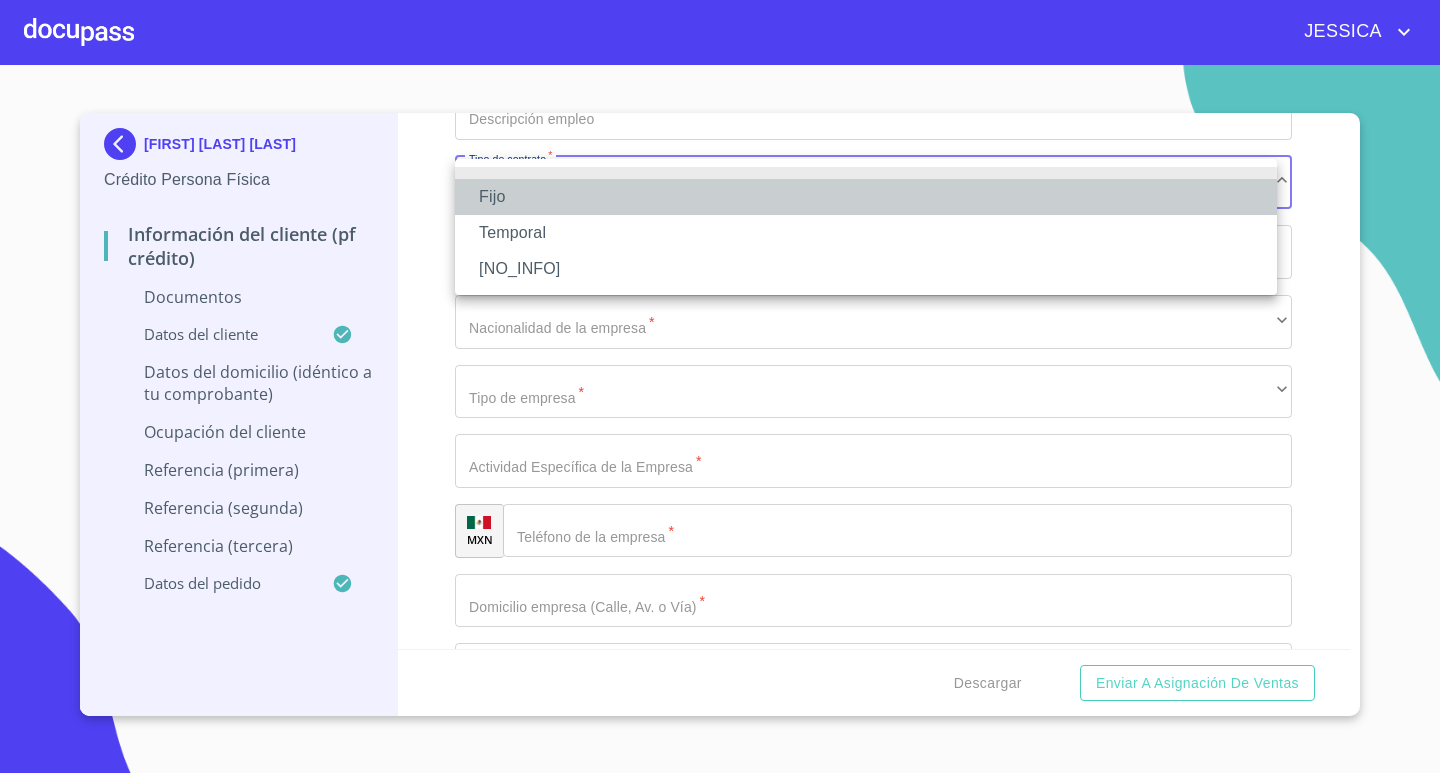 click on "Fijo" at bounding box center (866, 197) 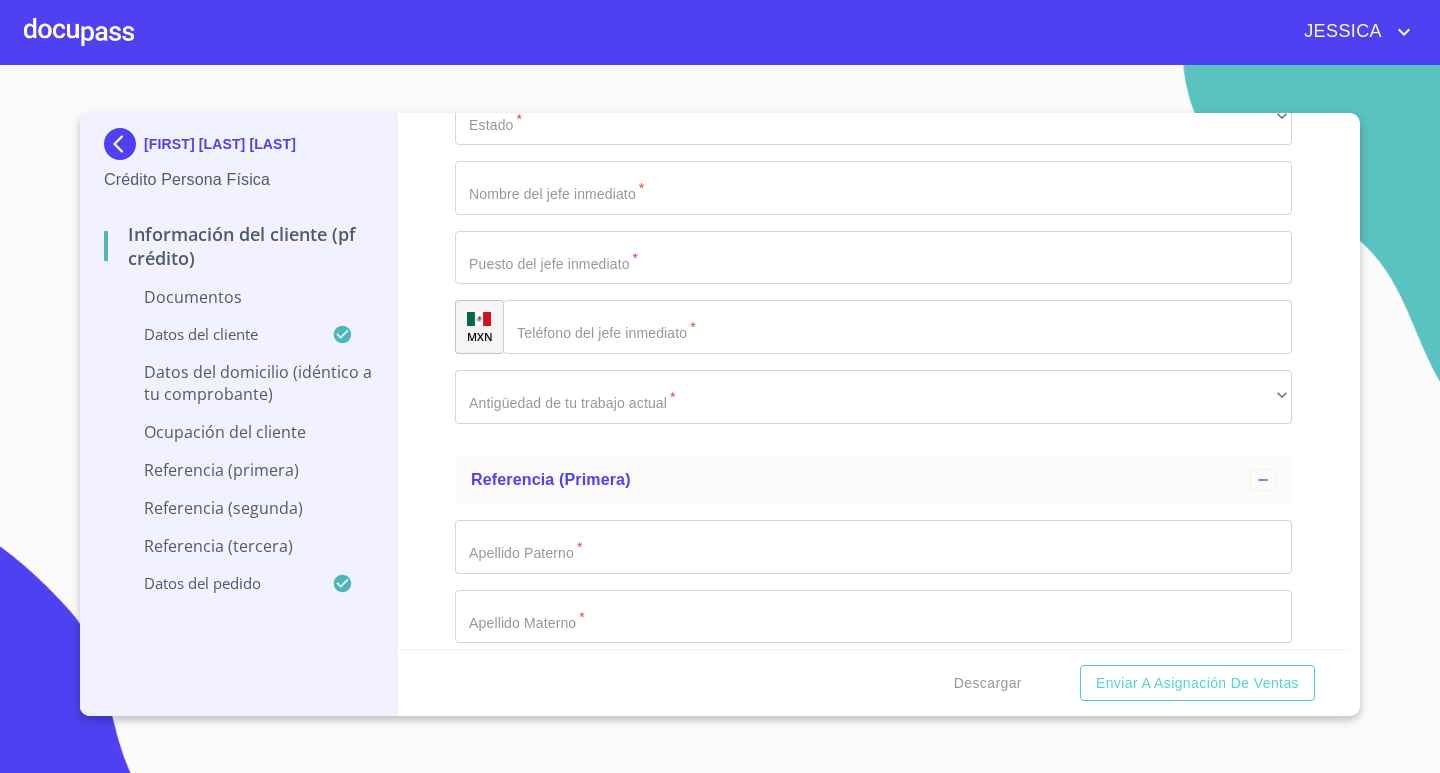 scroll, scrollTop: 7369, scrollLeft: 0, axis: vertical 